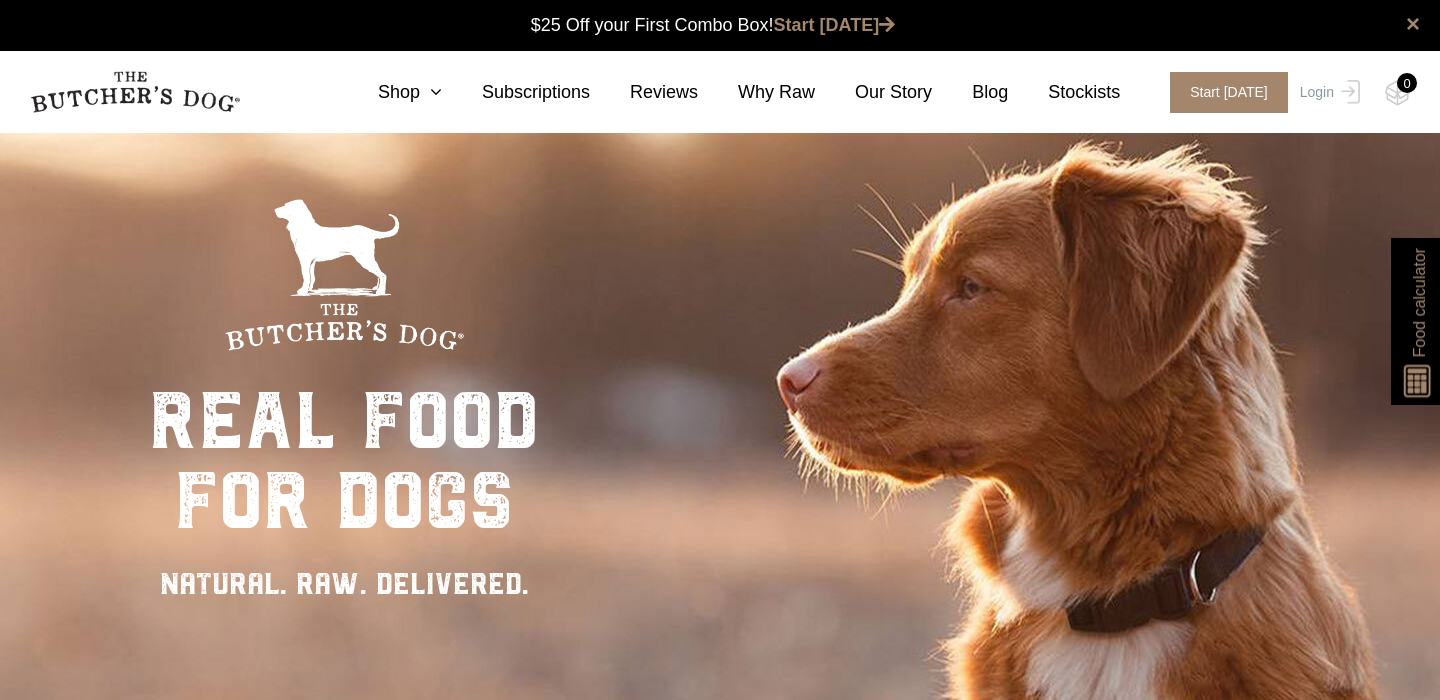 scroll, scrollTop: 0, scrollLeft: 0, axis: both 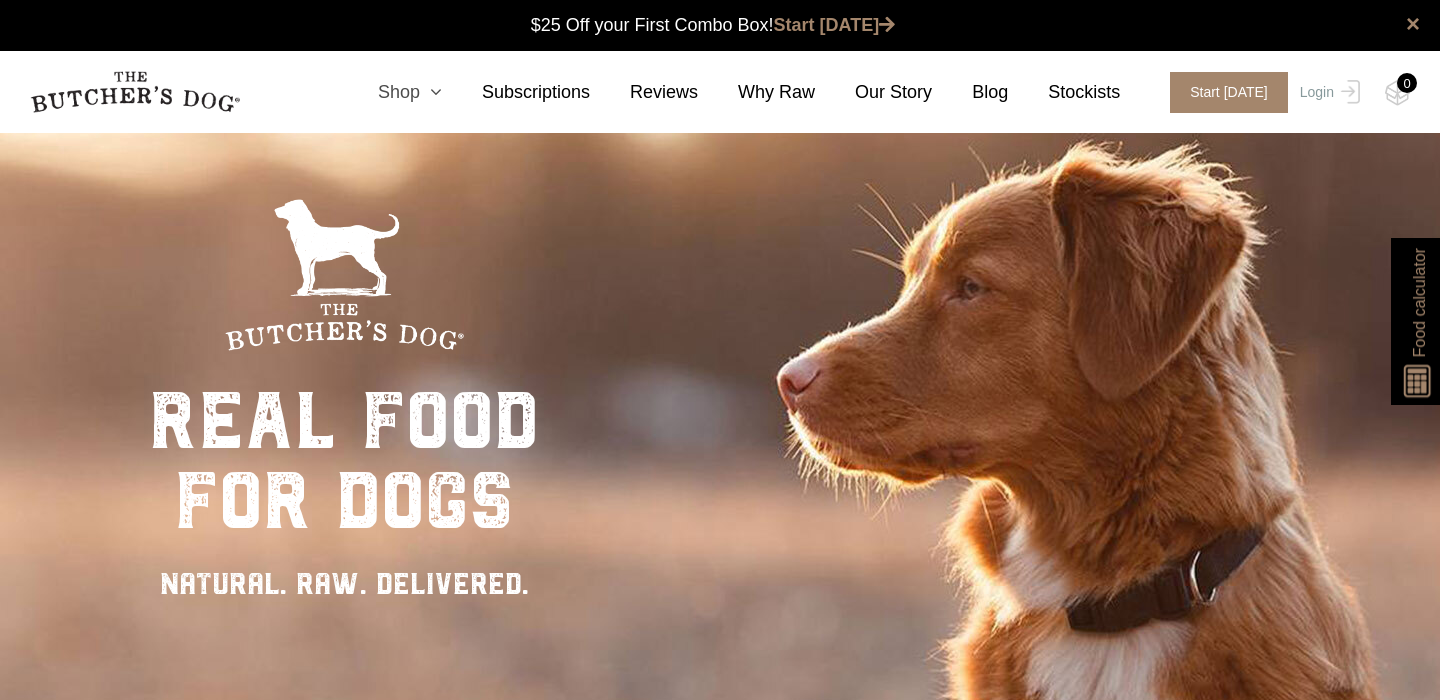 click at bounding box center [431, 92] 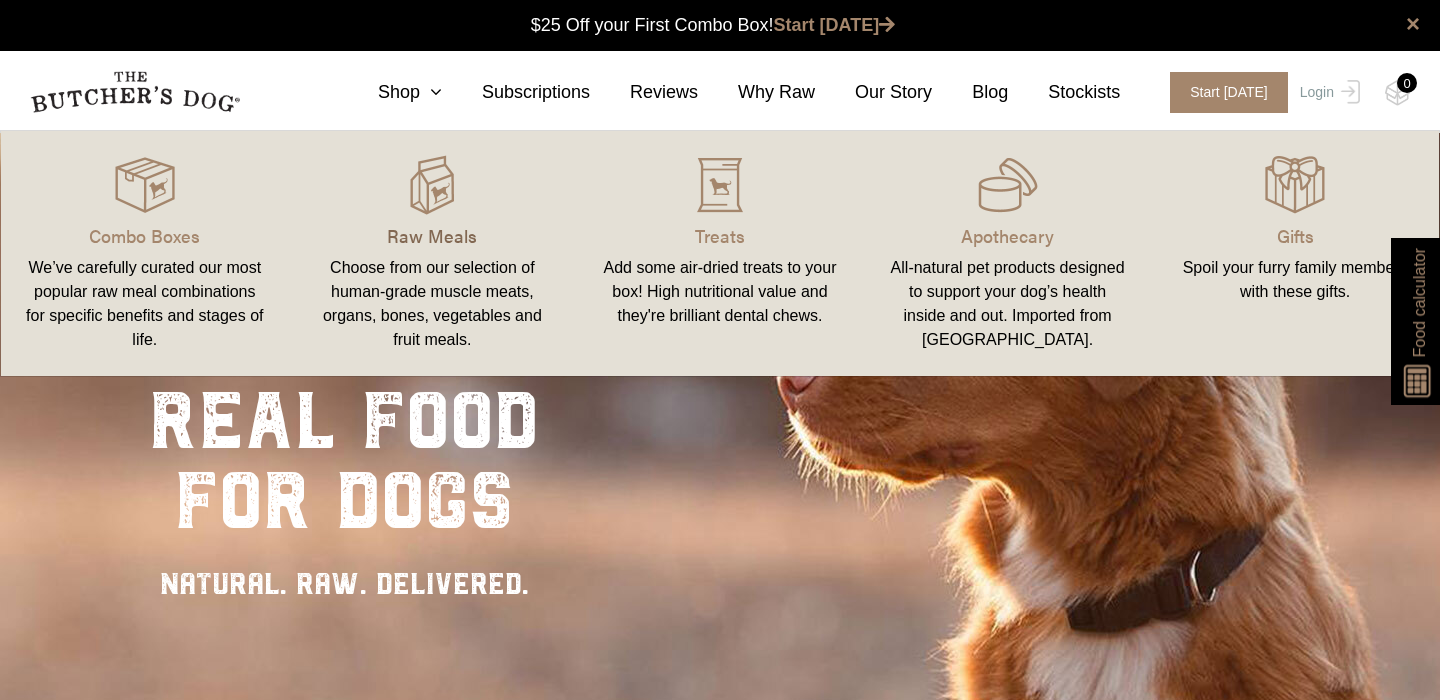click on "Raw Meals" at bounding box center (433, 235) 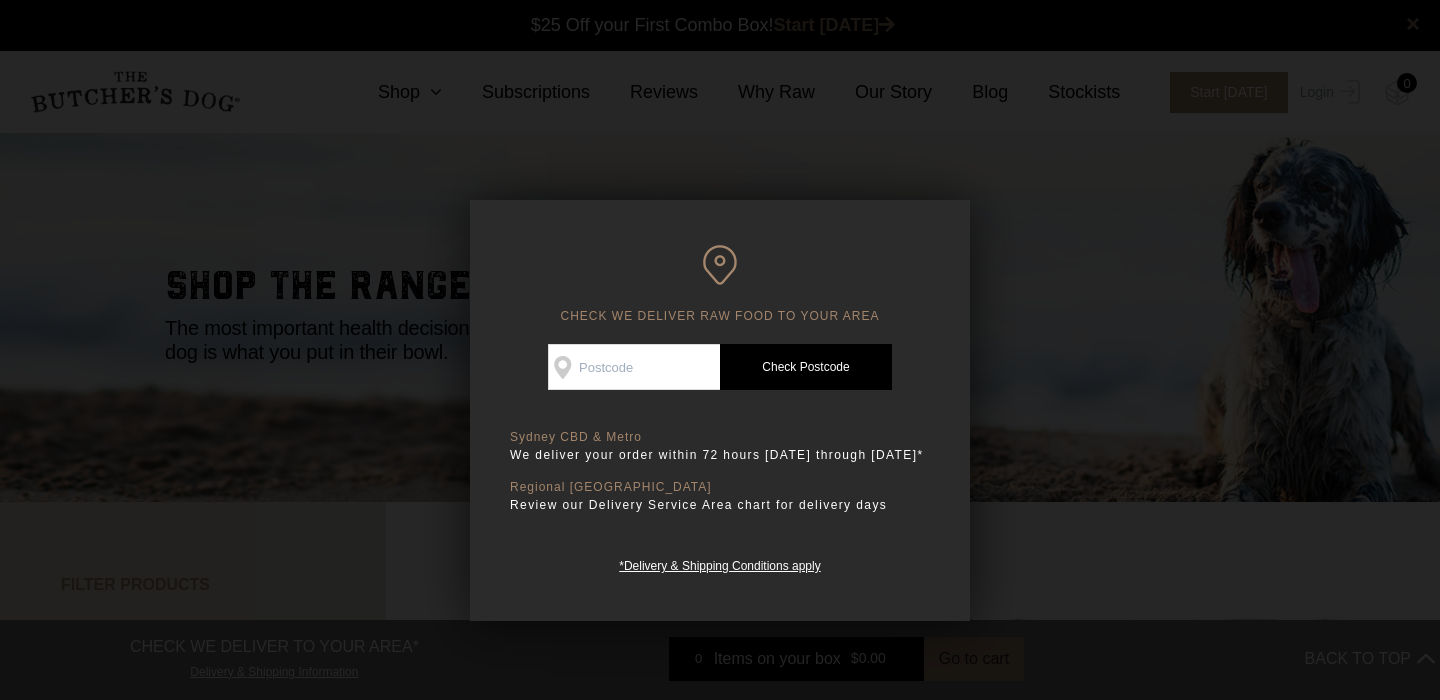 scroll, scrollTop: 0, scrollLeft: 0, axis: both 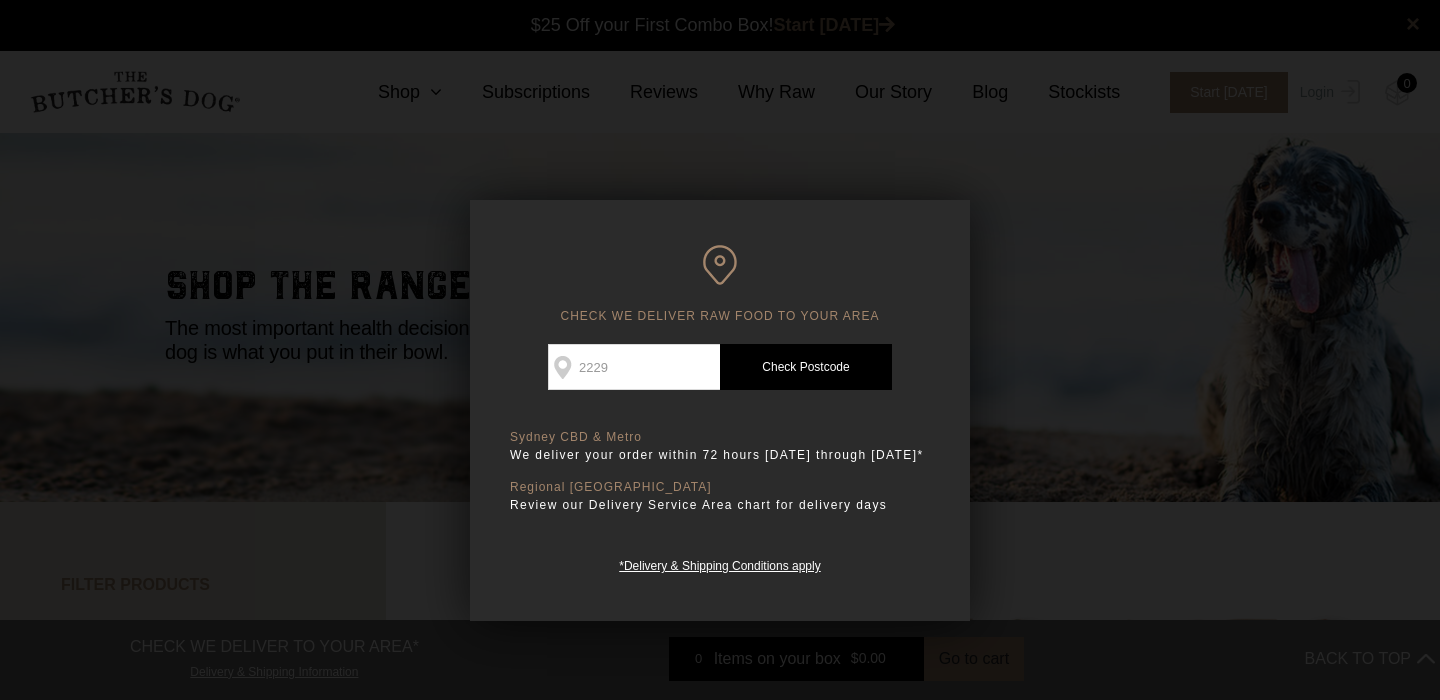 type on "2229" 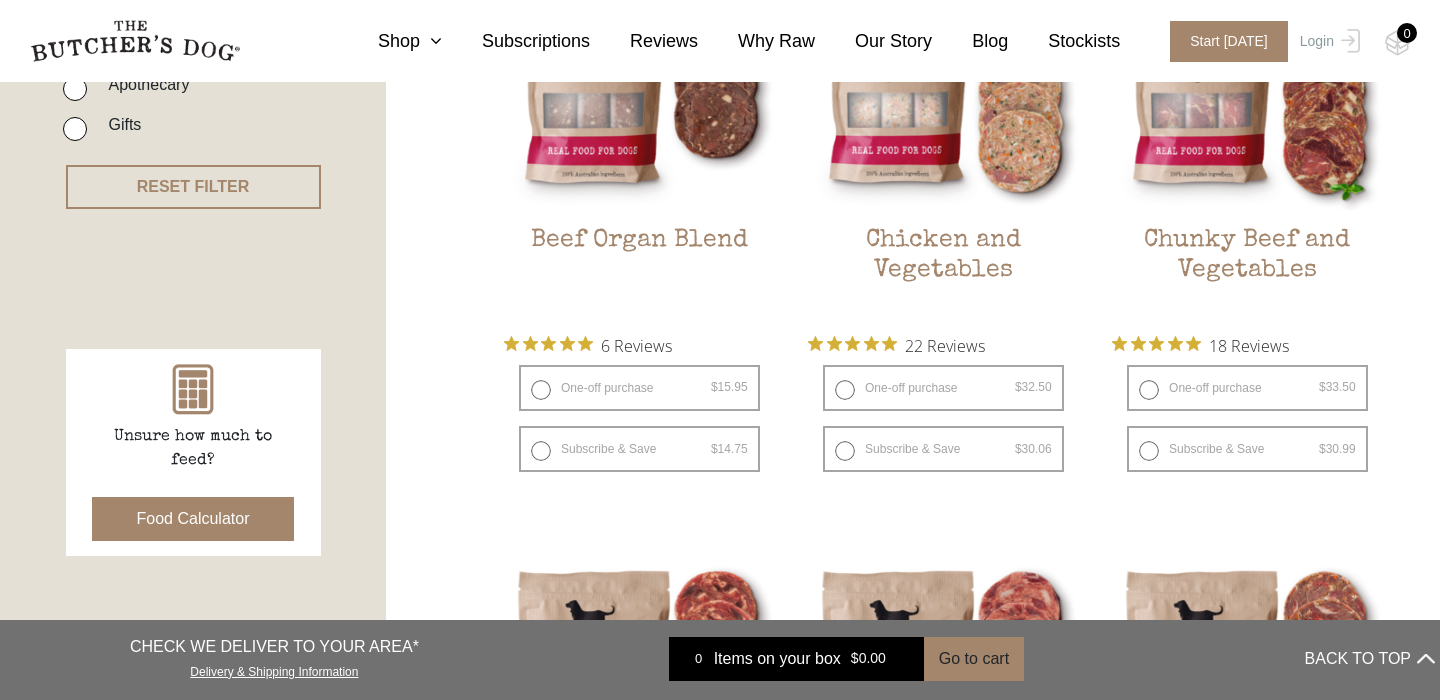 scroll, scrollTop: 704, scrollLeft: 0, axis: vertical 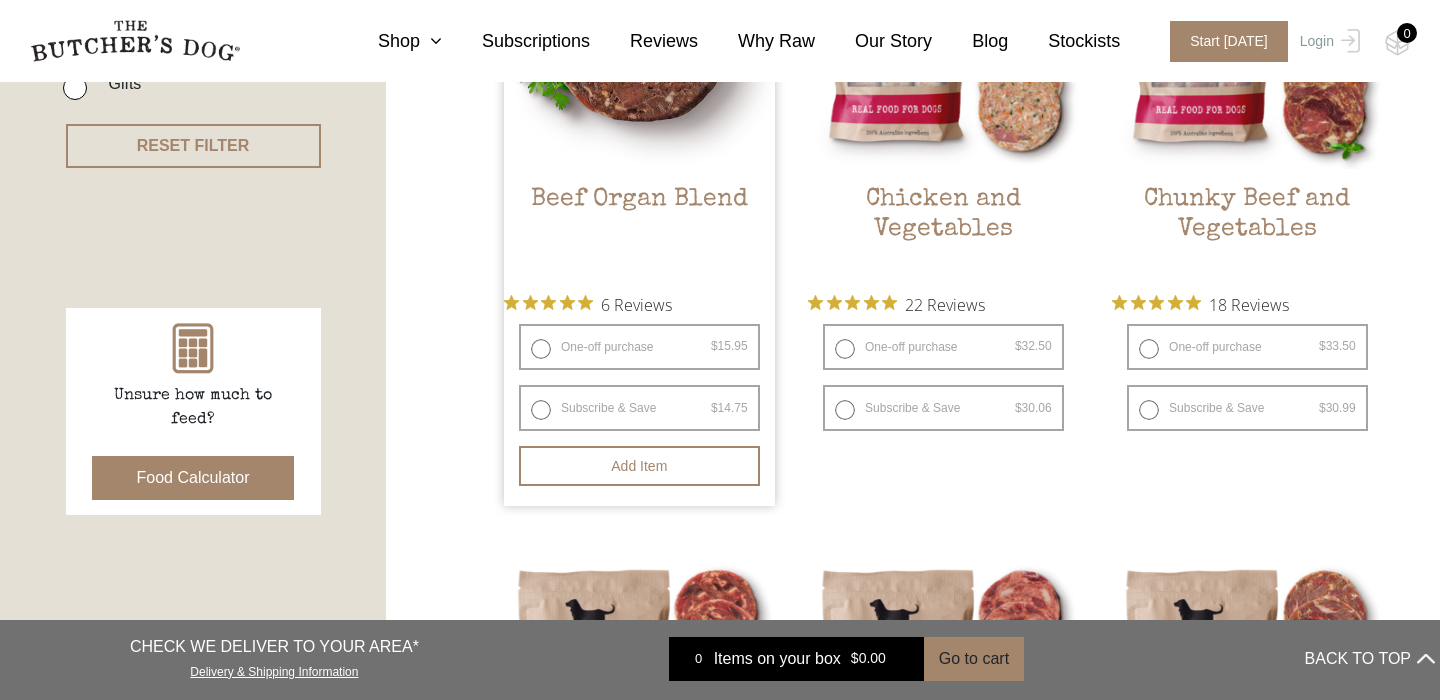 click on "One-off purchase  $ 15.95   —  or subscribe and save    7.5%" at bounding box center (639, 347) 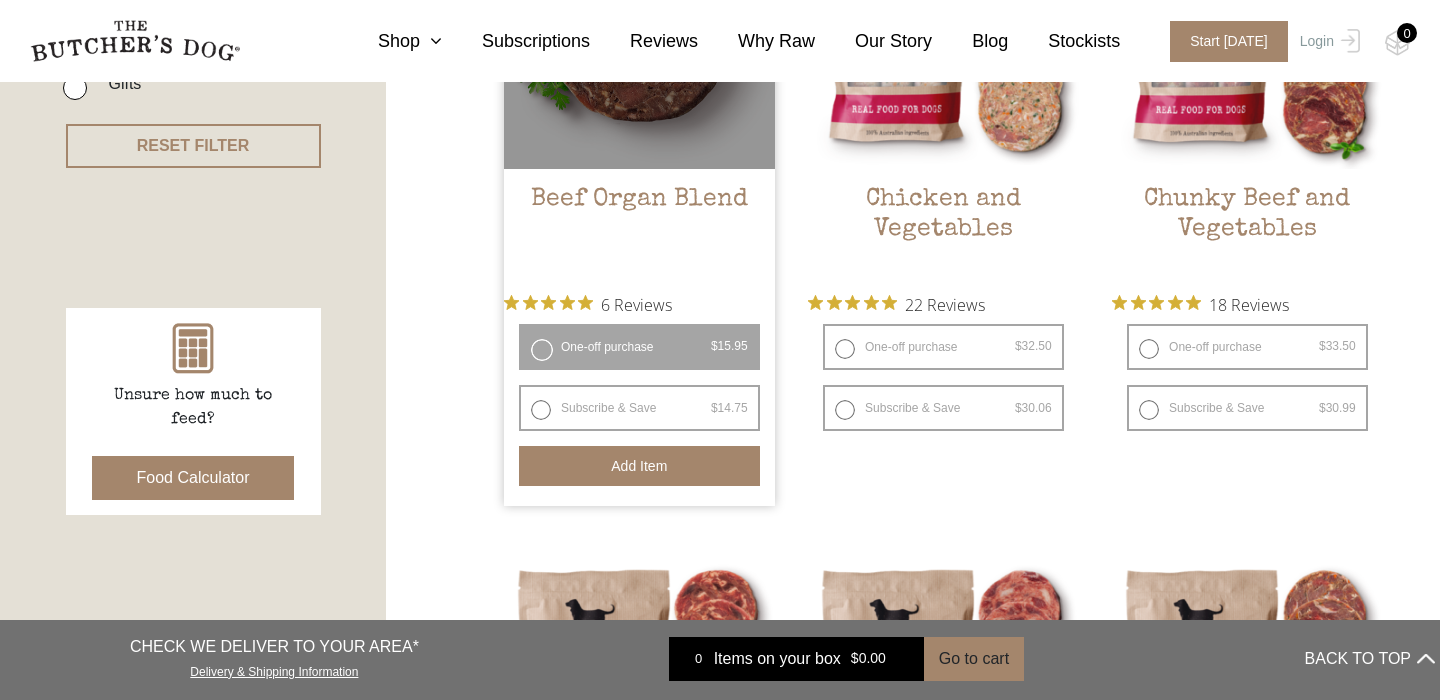 click on "Add item" at bounding box center [639, 466] 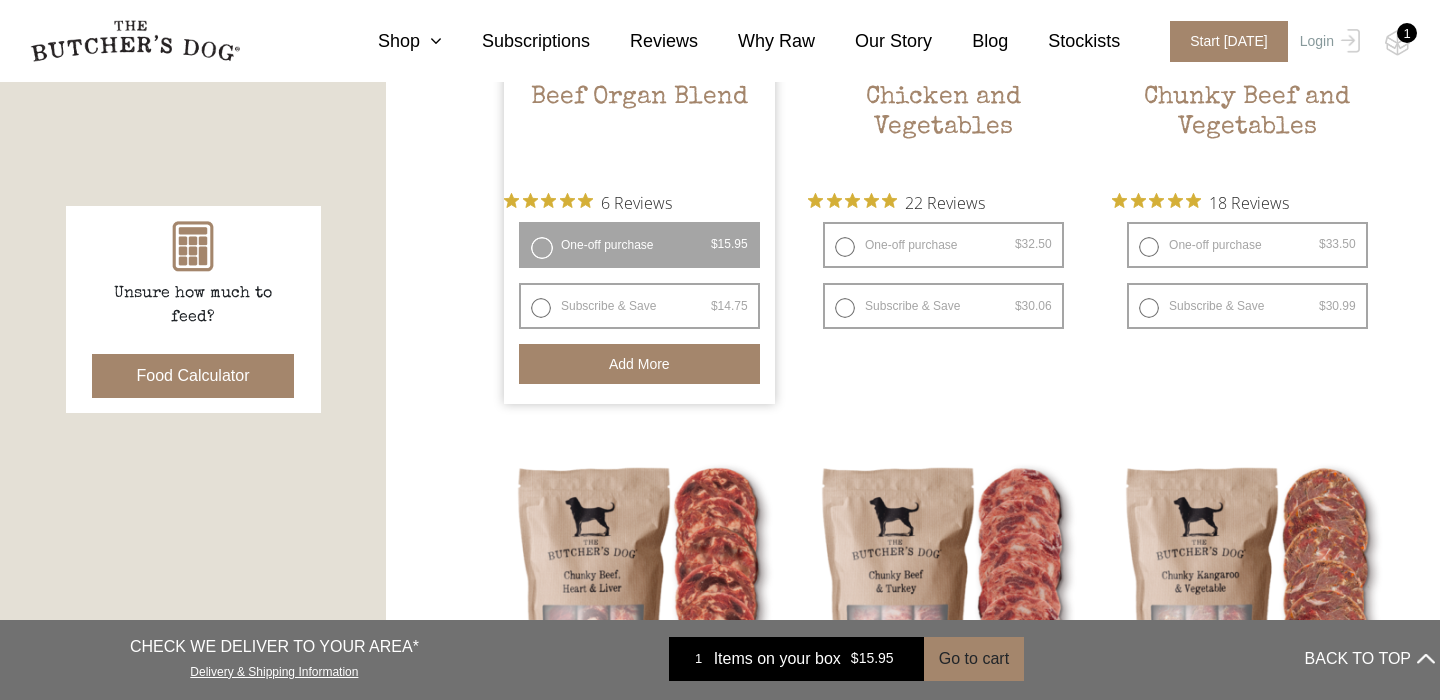 scroll, scrollTop: 842, scrollLeft: 0, axis: vertical 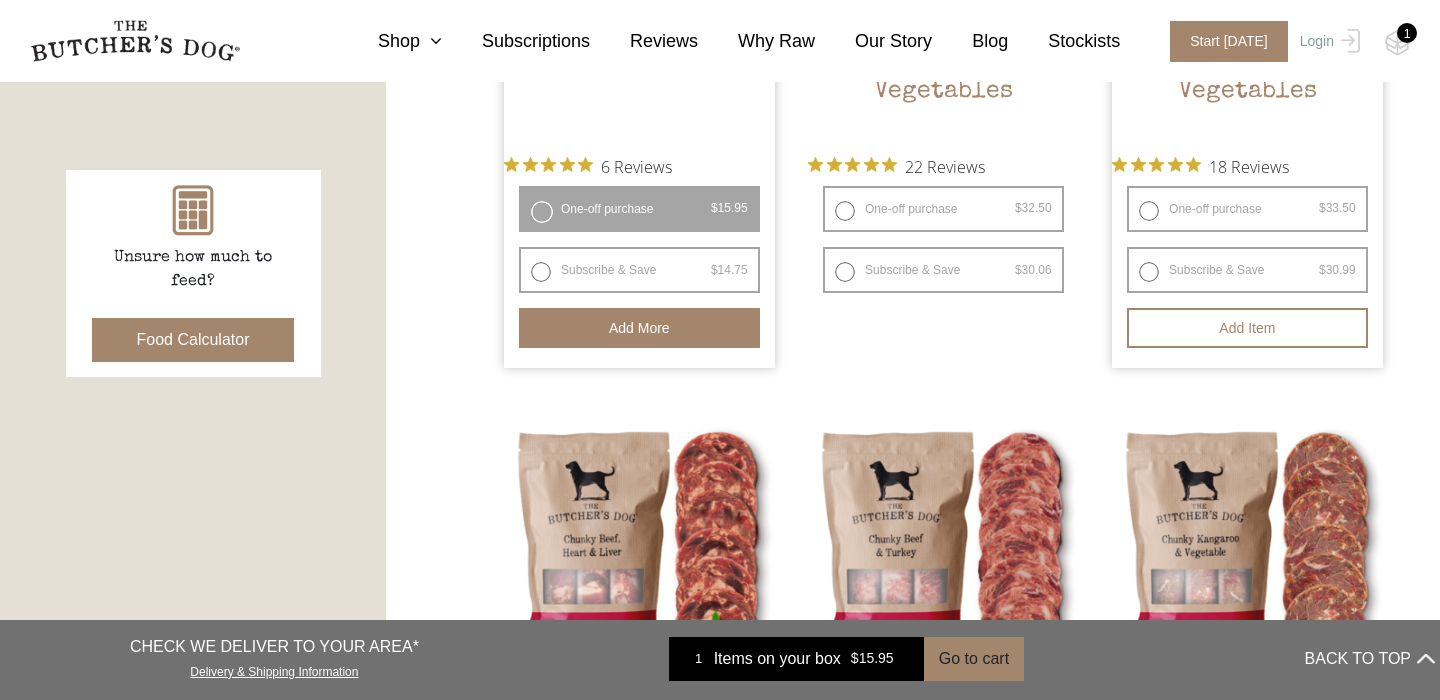 click on "One-off purchase  $ 33.50   —  or subscribe and save    7.5%" at bounding box center (1247, 209) 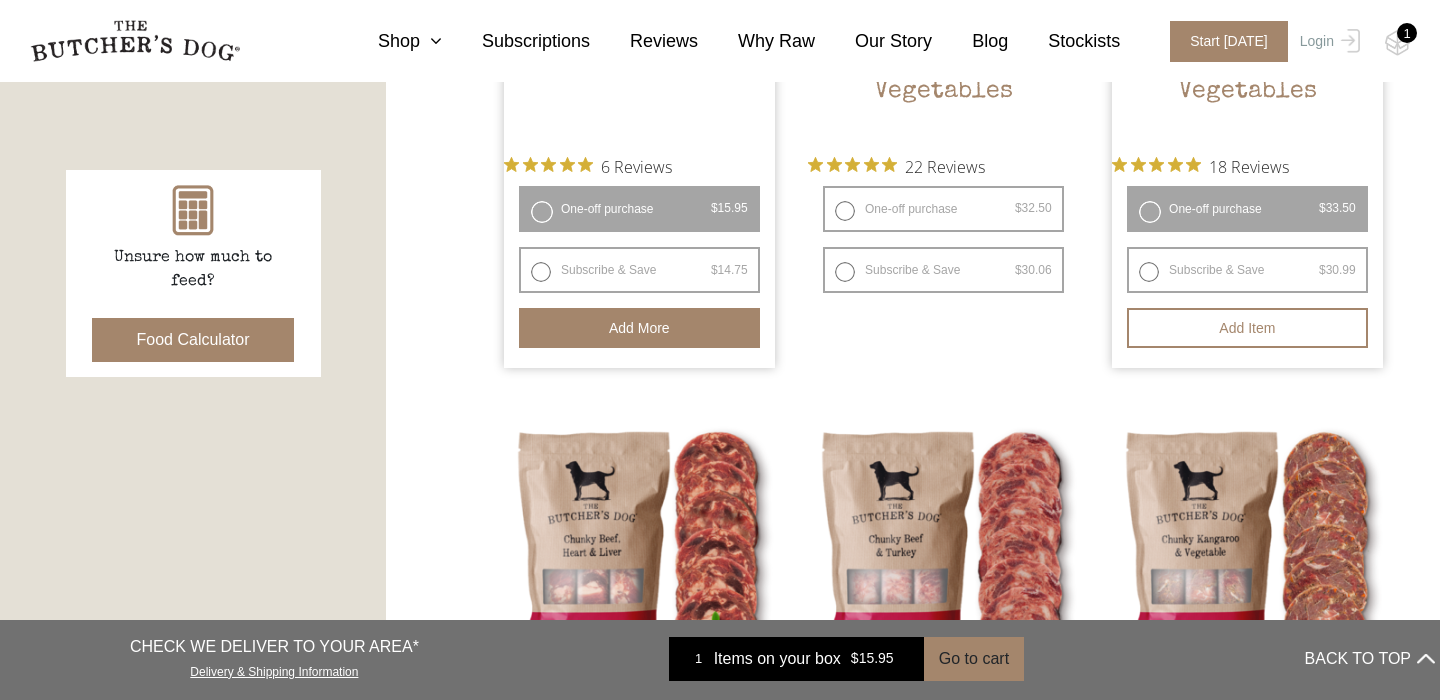 radio on "false" 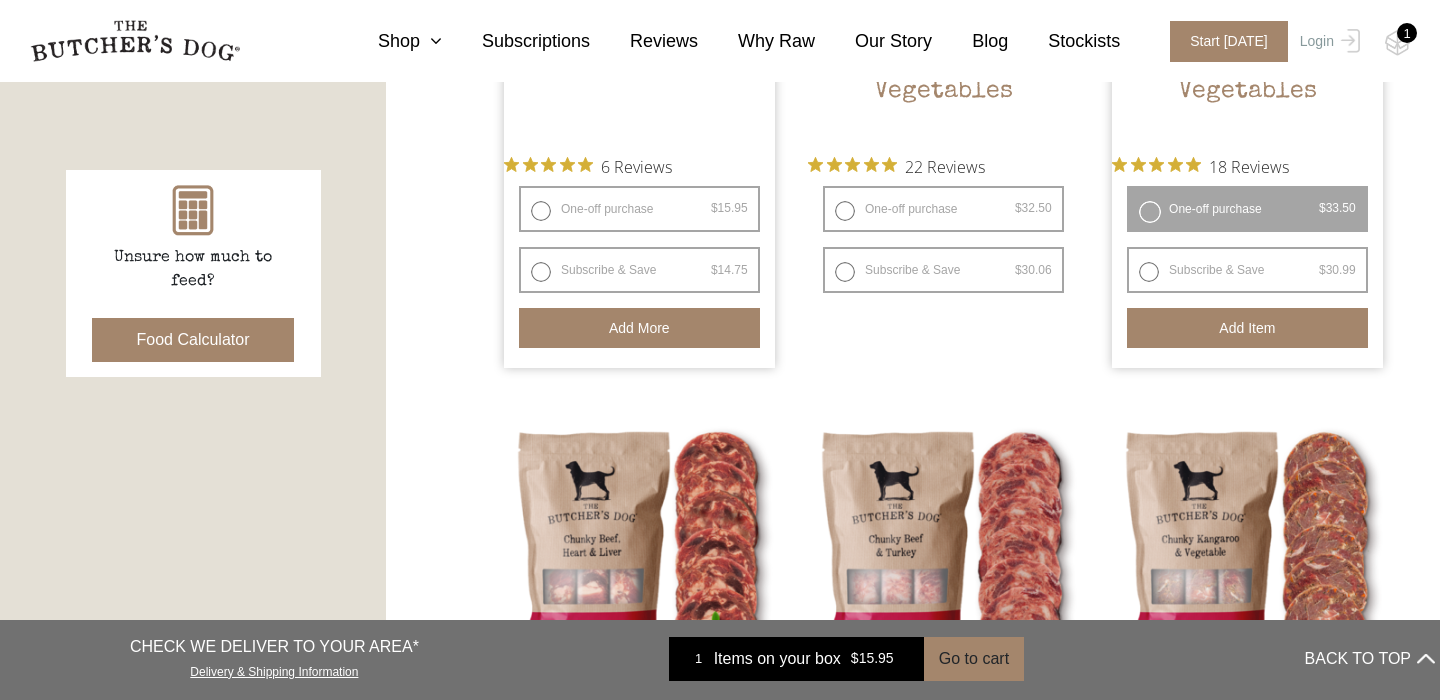 click on "Add item" at bounding box center (1247, 328) 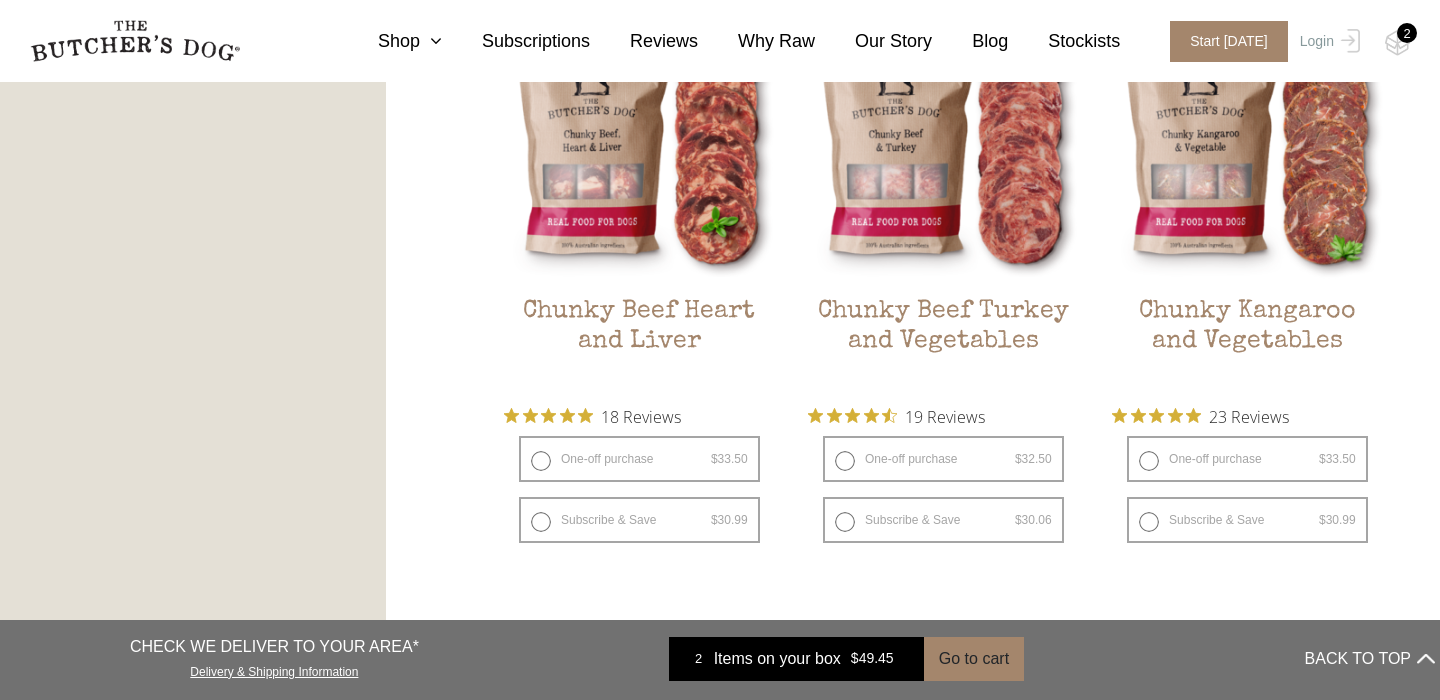 scroll, scrollTop: 1262, scrollLeft: 0, axis: vertical 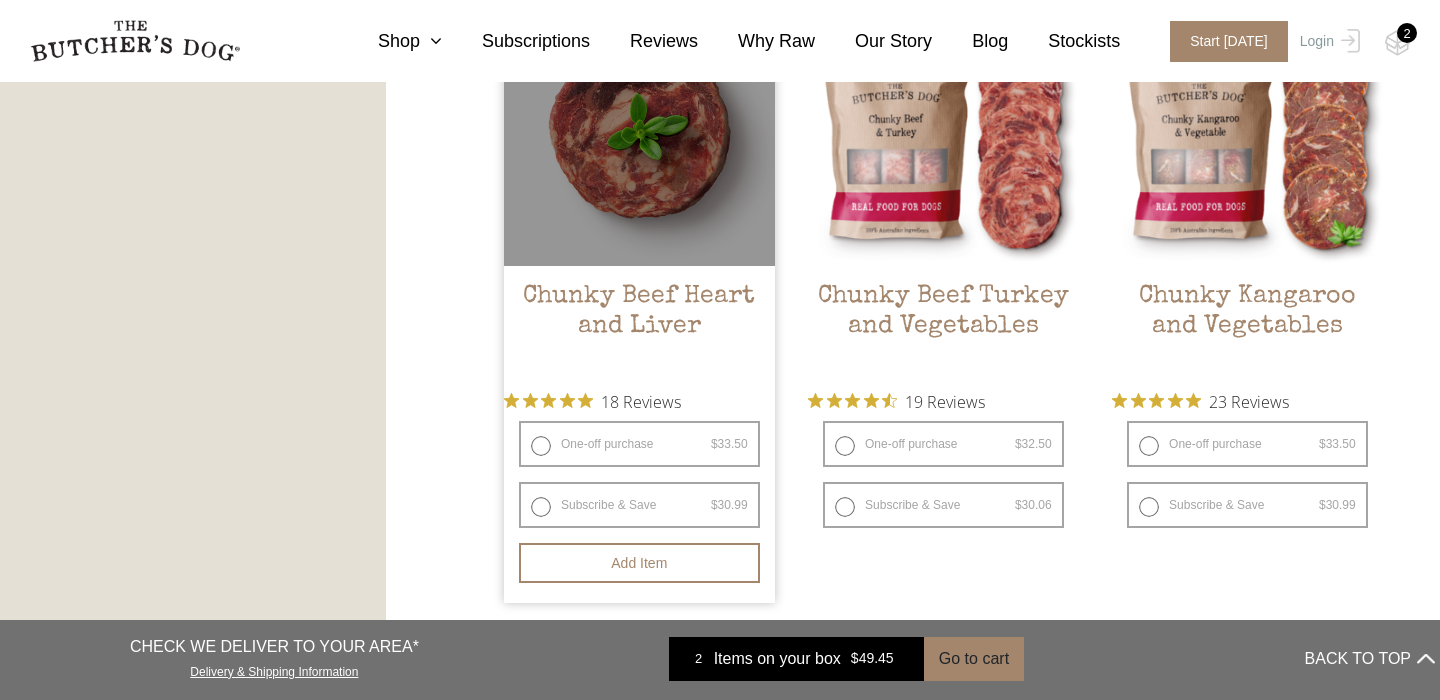 click on "One-off purchase  $ 33.50   —  or subscribe and save    7.5%" at bounding box center (639, 444) 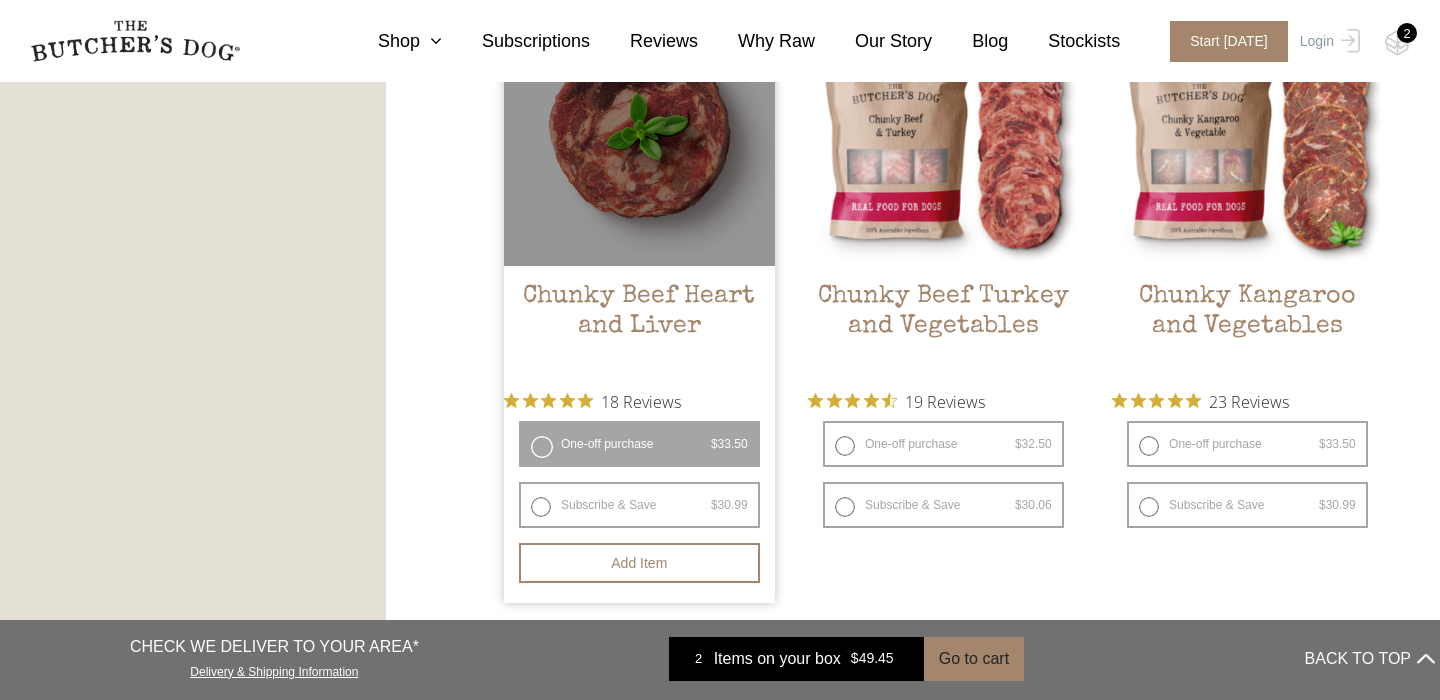 radio on "false" 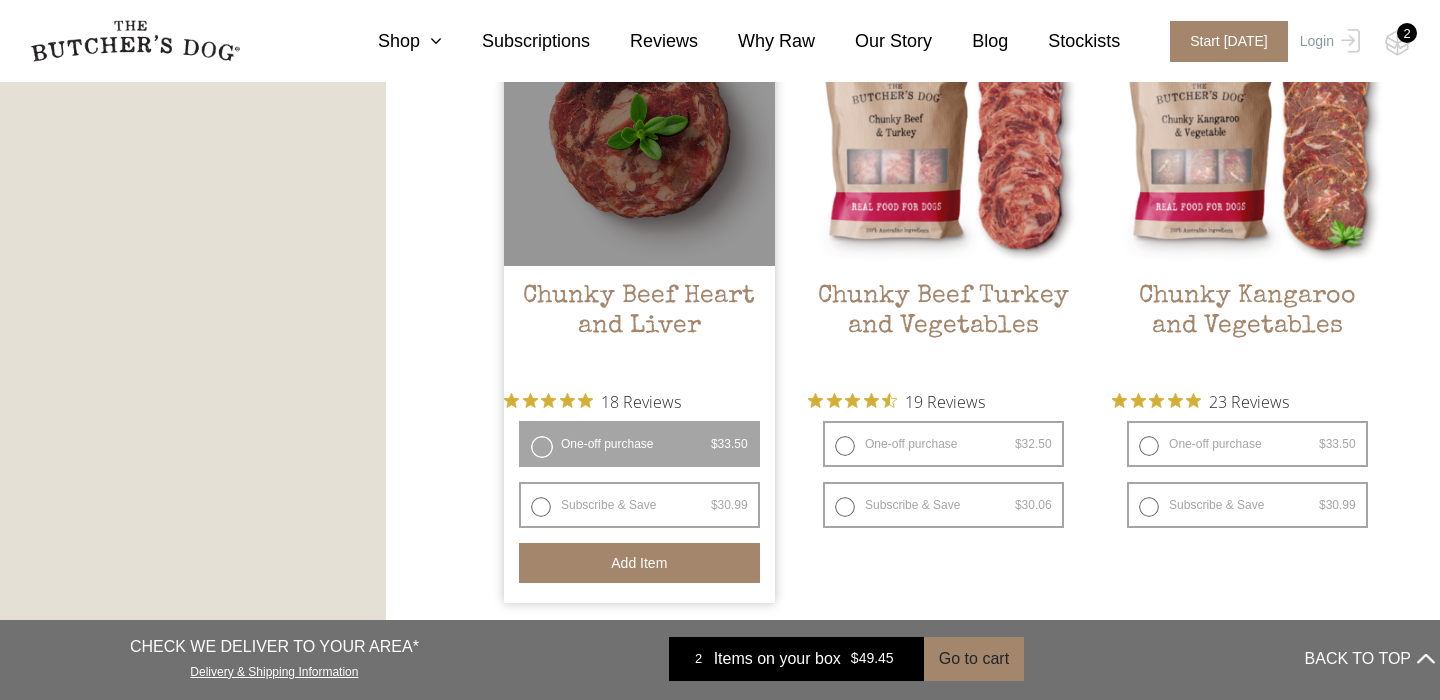 click on "Add item" at bounding box center [639, 563] 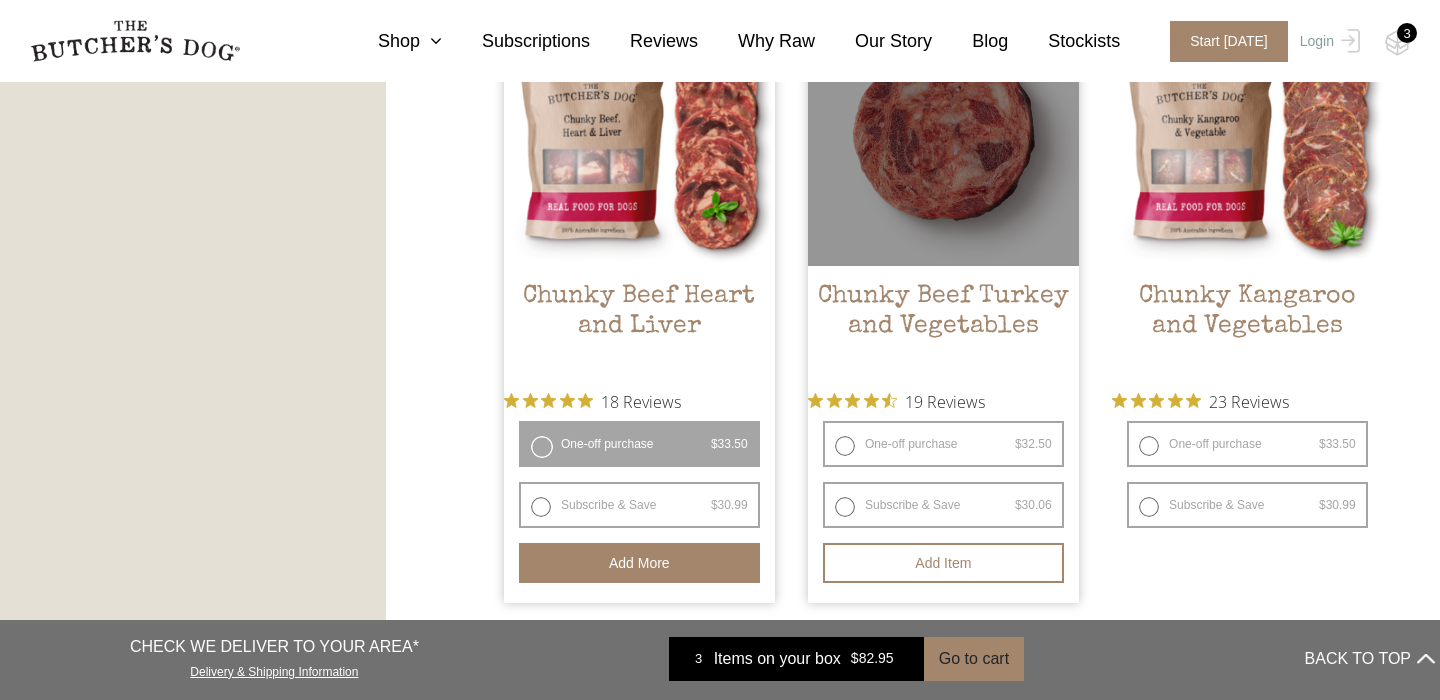 click on "One-off purchase  $ 32.50   —  or subscribe and save    7.5%" at bounding box center (943, 444) 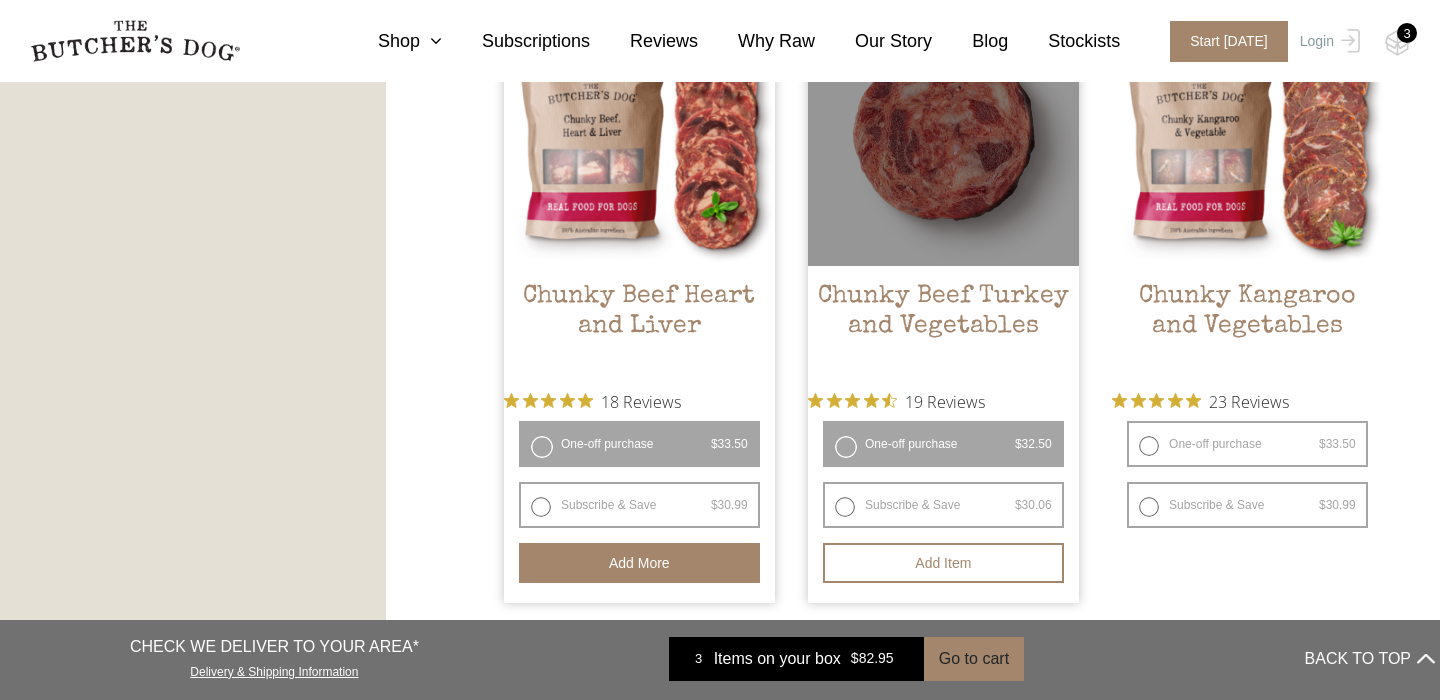 radio on "false" 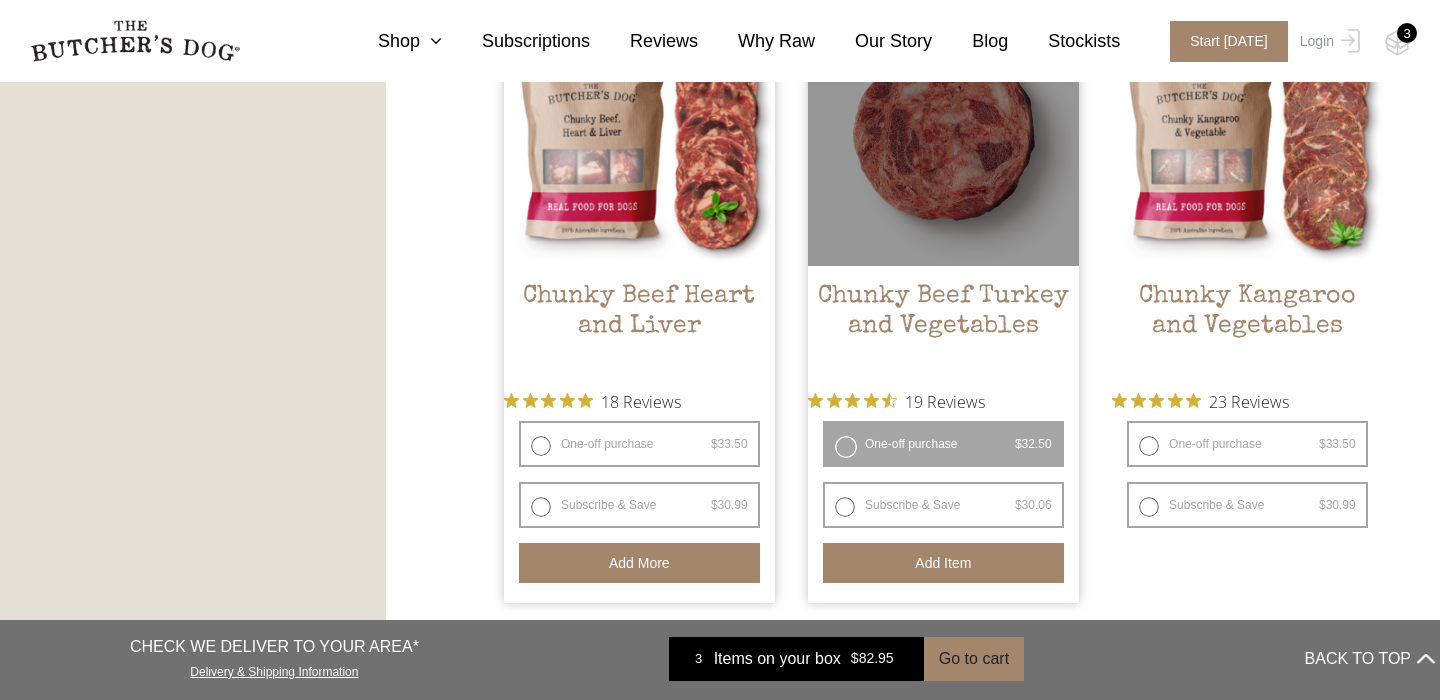 click on "Add item" at bounding box center [943, 563] 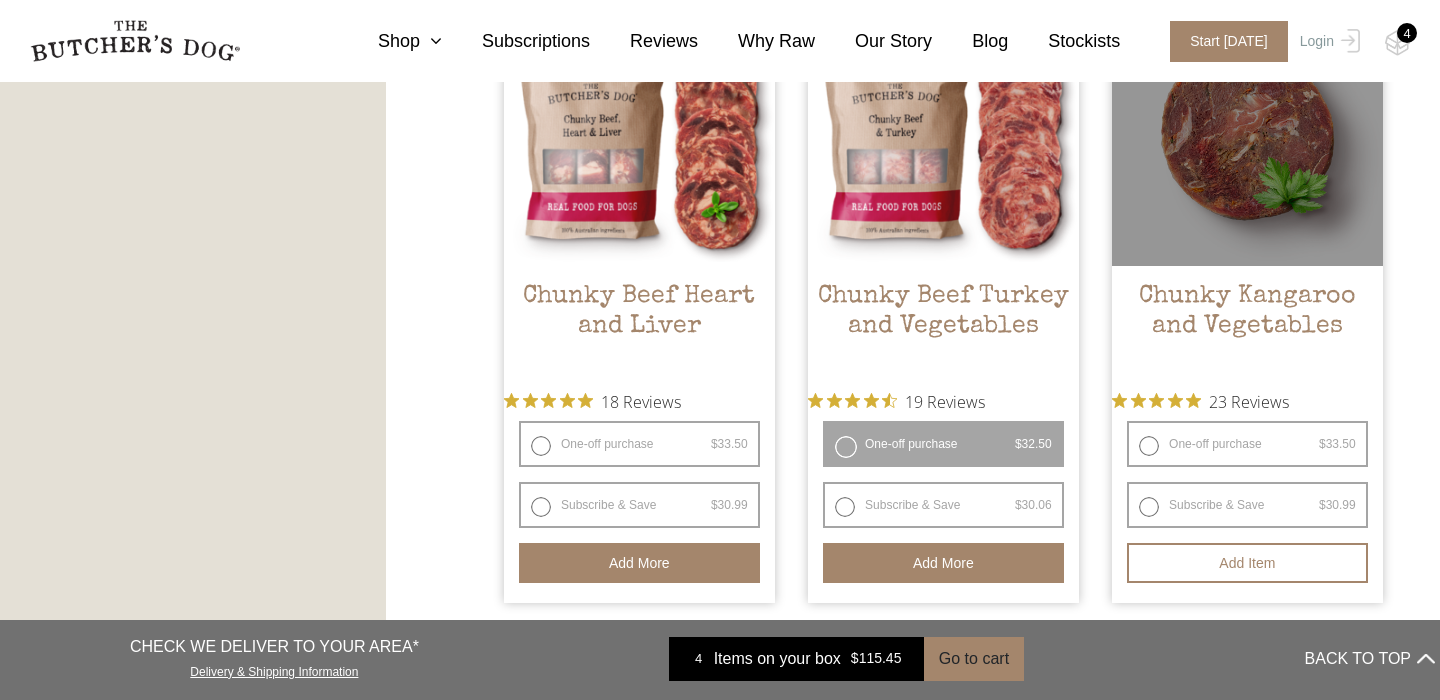 click on "One-off purchase  $ 33.50   —  or subscribe and save    7.5%" at bounding box center [1247, 444] 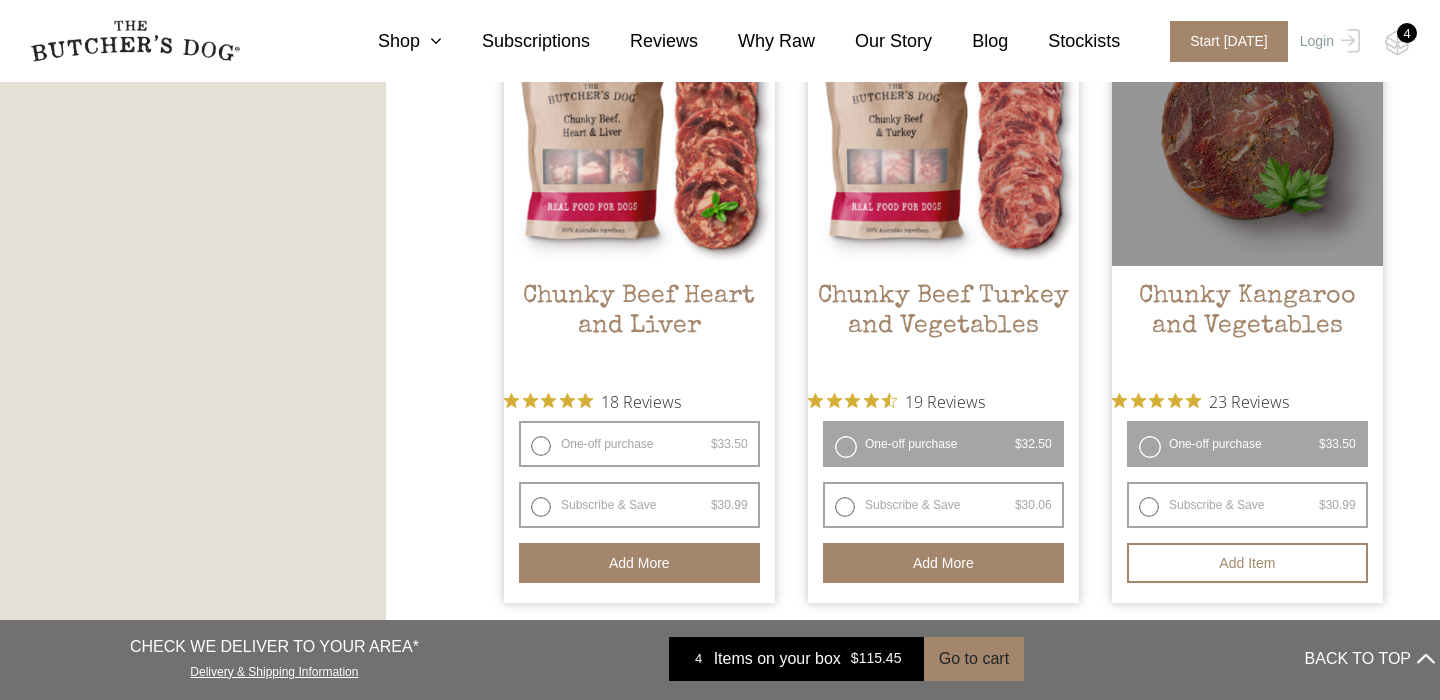 radio on "false" 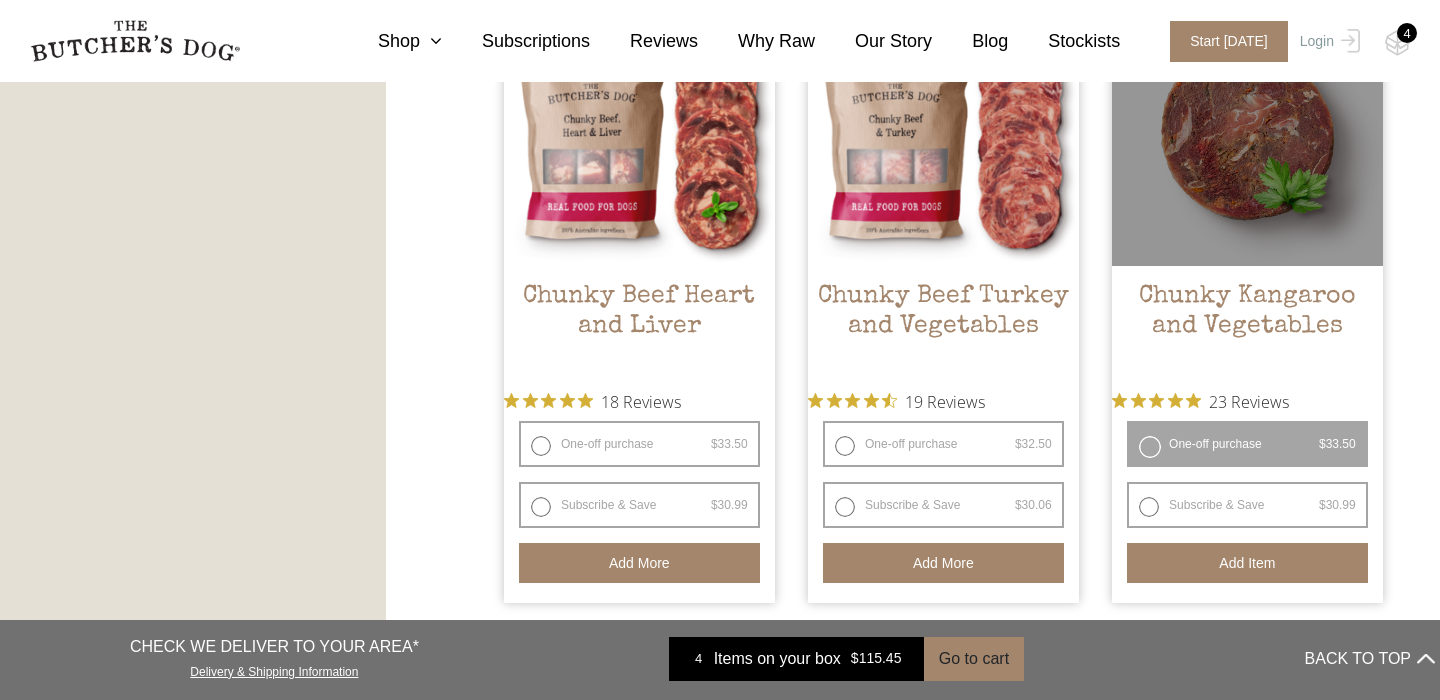 click on "Add item" at bounding box center (1247, 563) 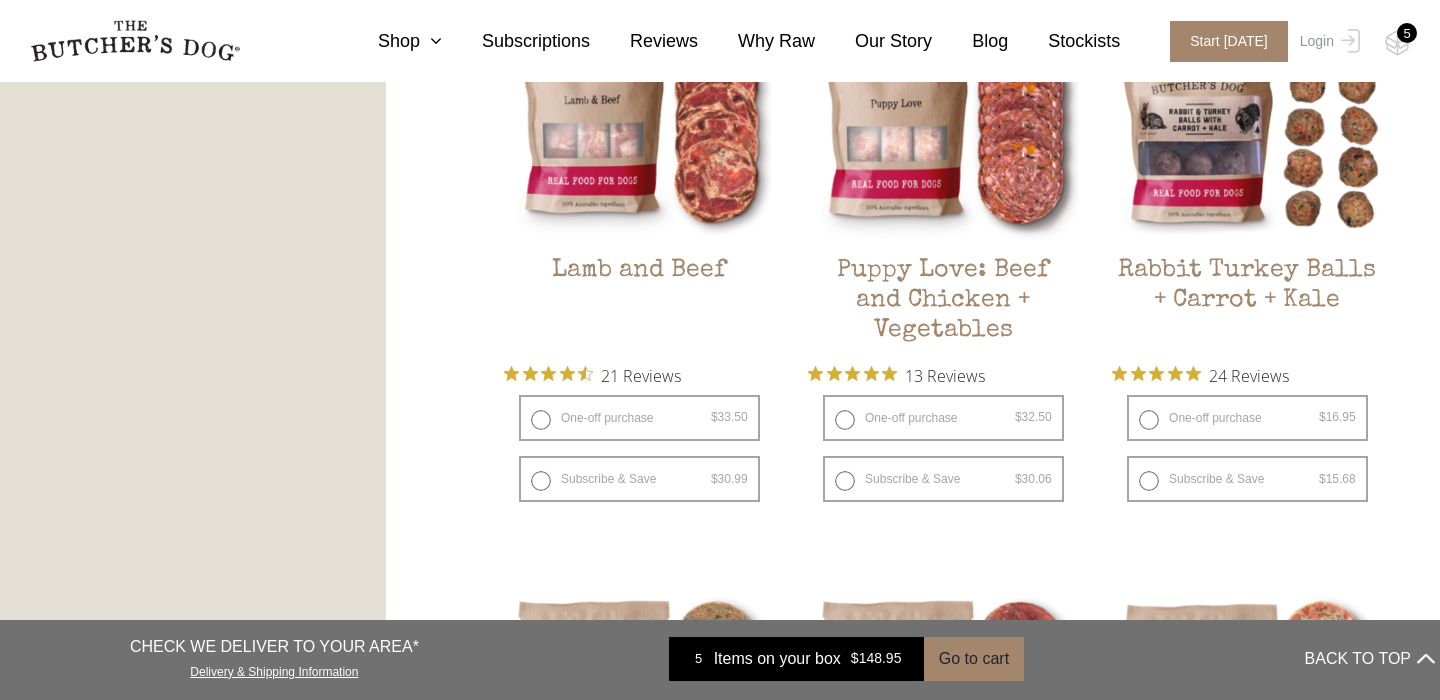 scroll, scrollTop: 1892, scrollLeft: 0, axis: vertical 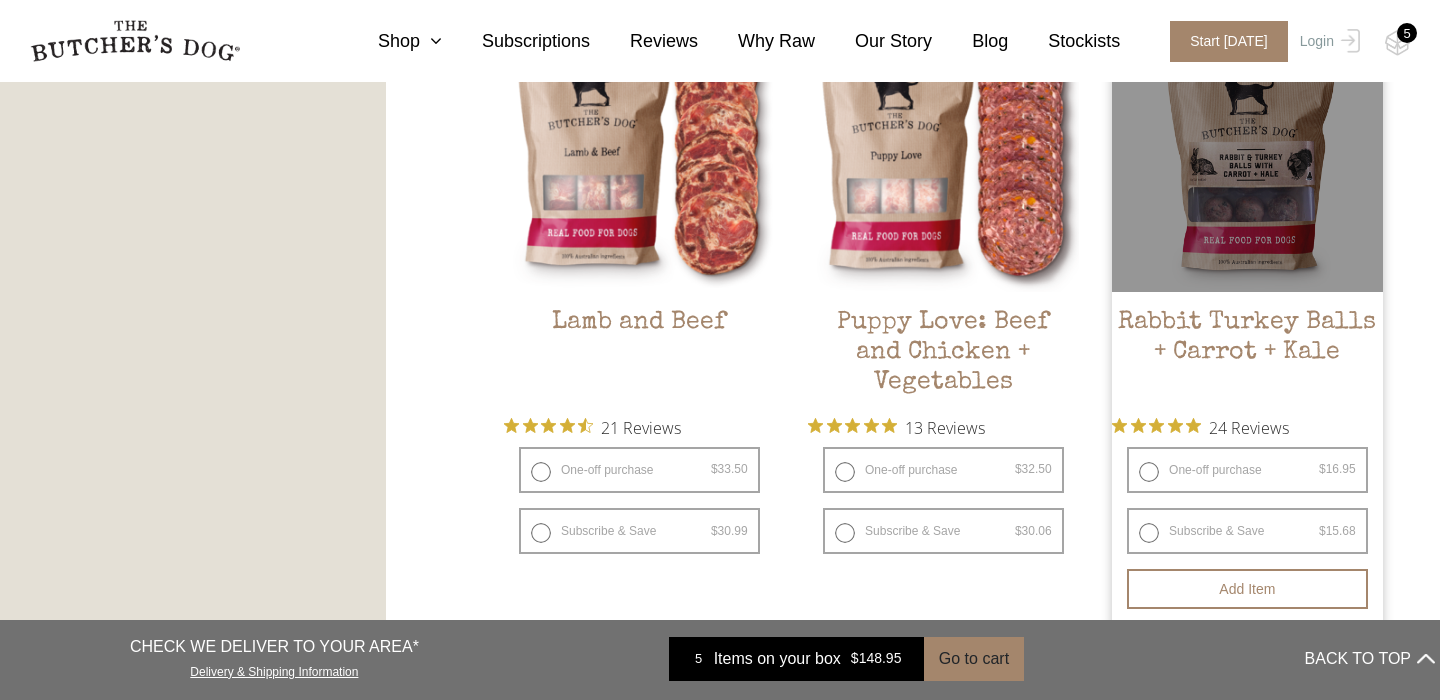 click on "One-off purchase  $ 16.95   —  or subscribe and save    7.5%" at bounding box center (1247, 470) 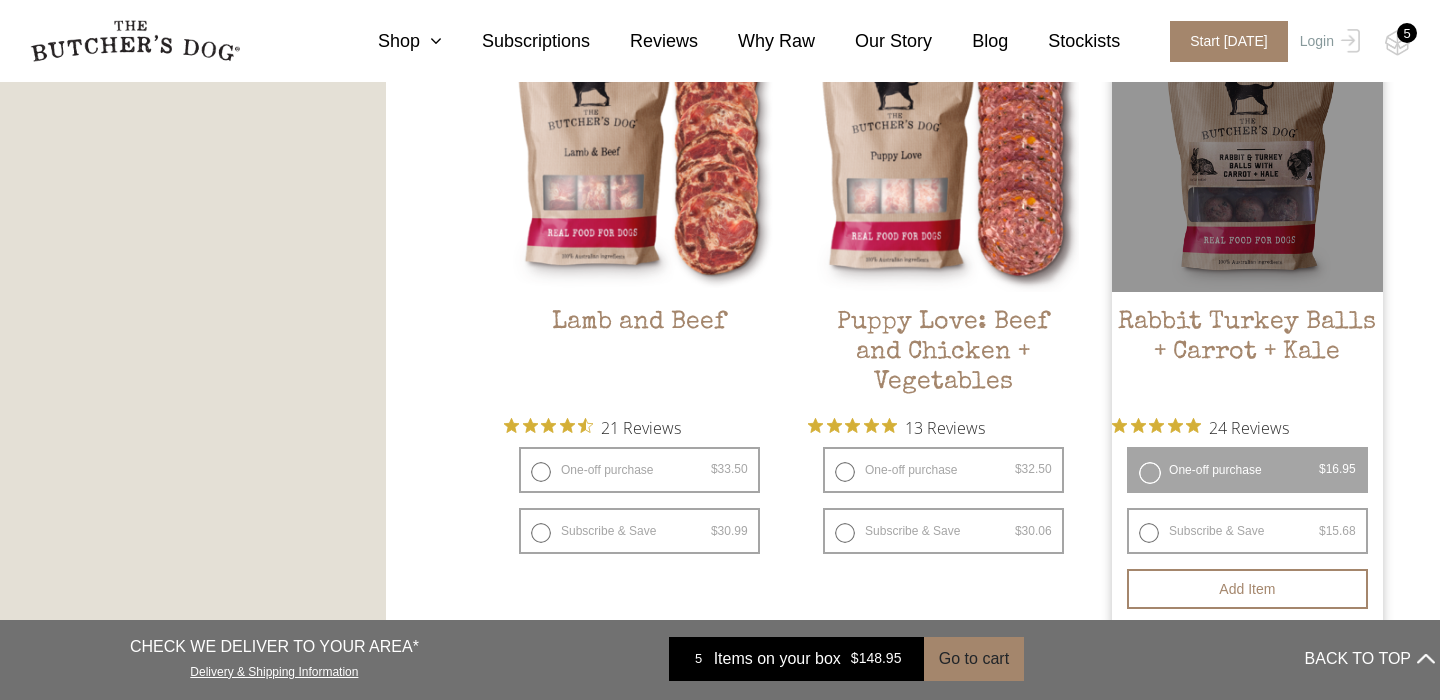 radio on "false" 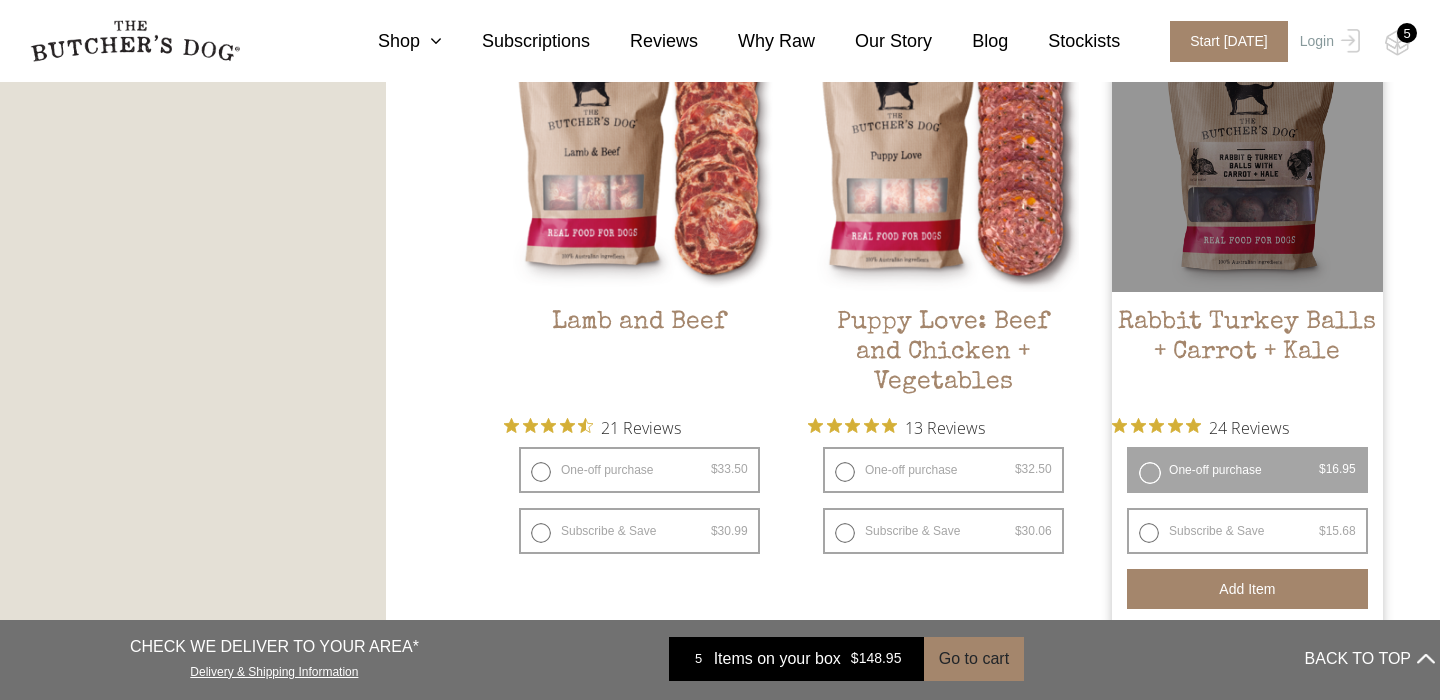 click on "Add item" at bounding box center (1247, 589) 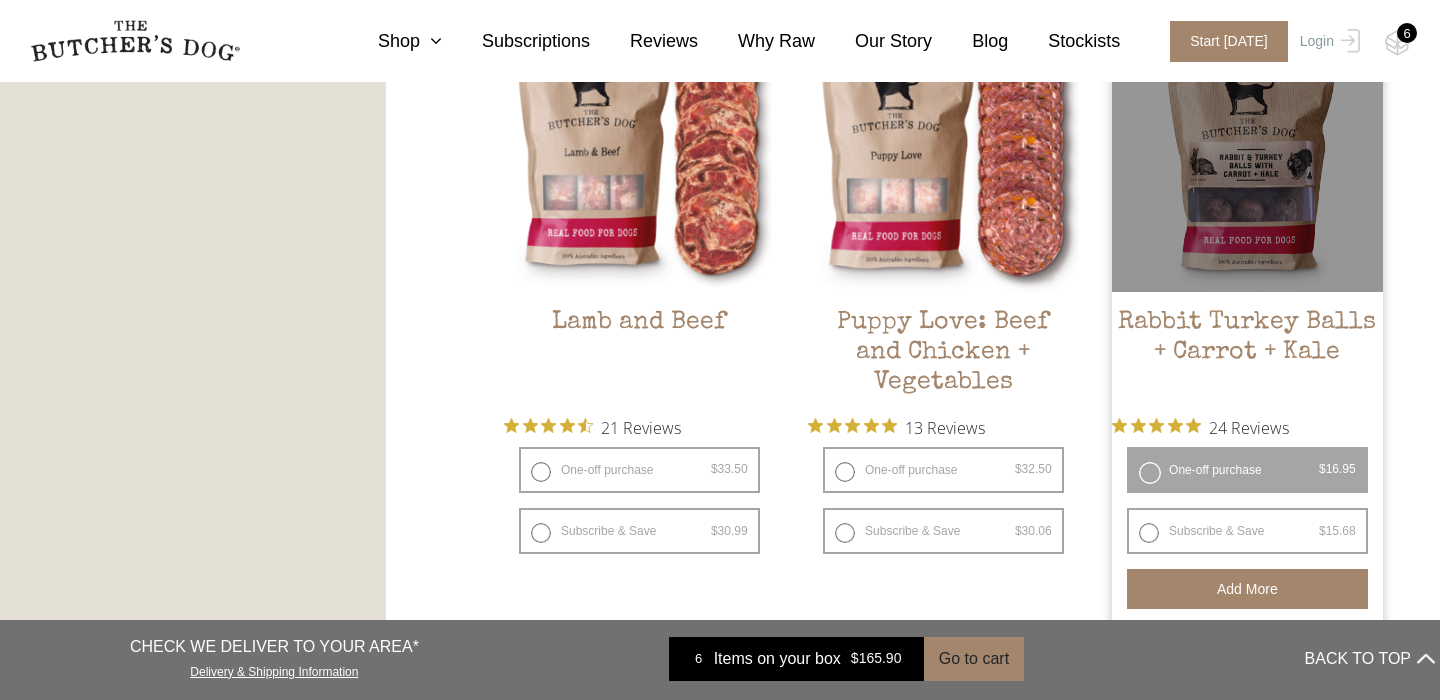 click on "Add more" at bounding box center (1247, 589) 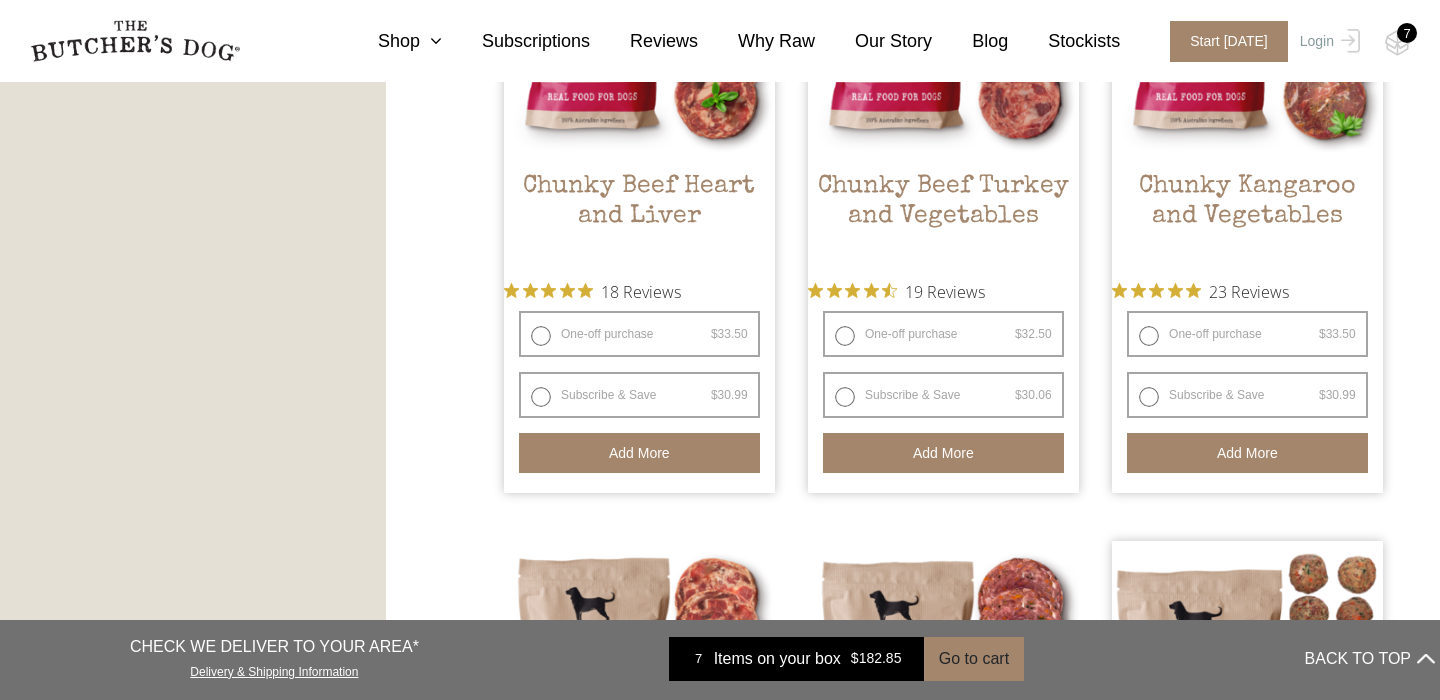 scroll, scrollTop: 1388, scrollLeft: 0, axis: vertical 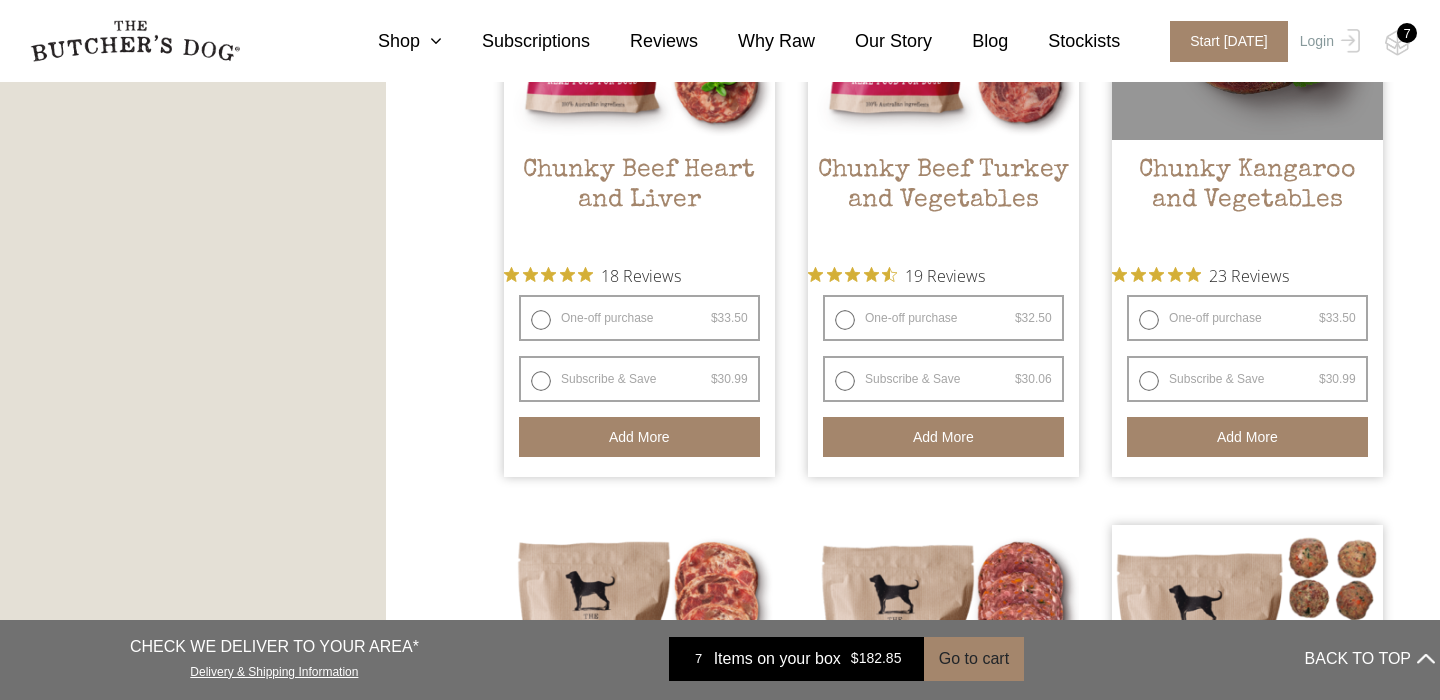 click on "Add more" at bounding box center [1247, 437] 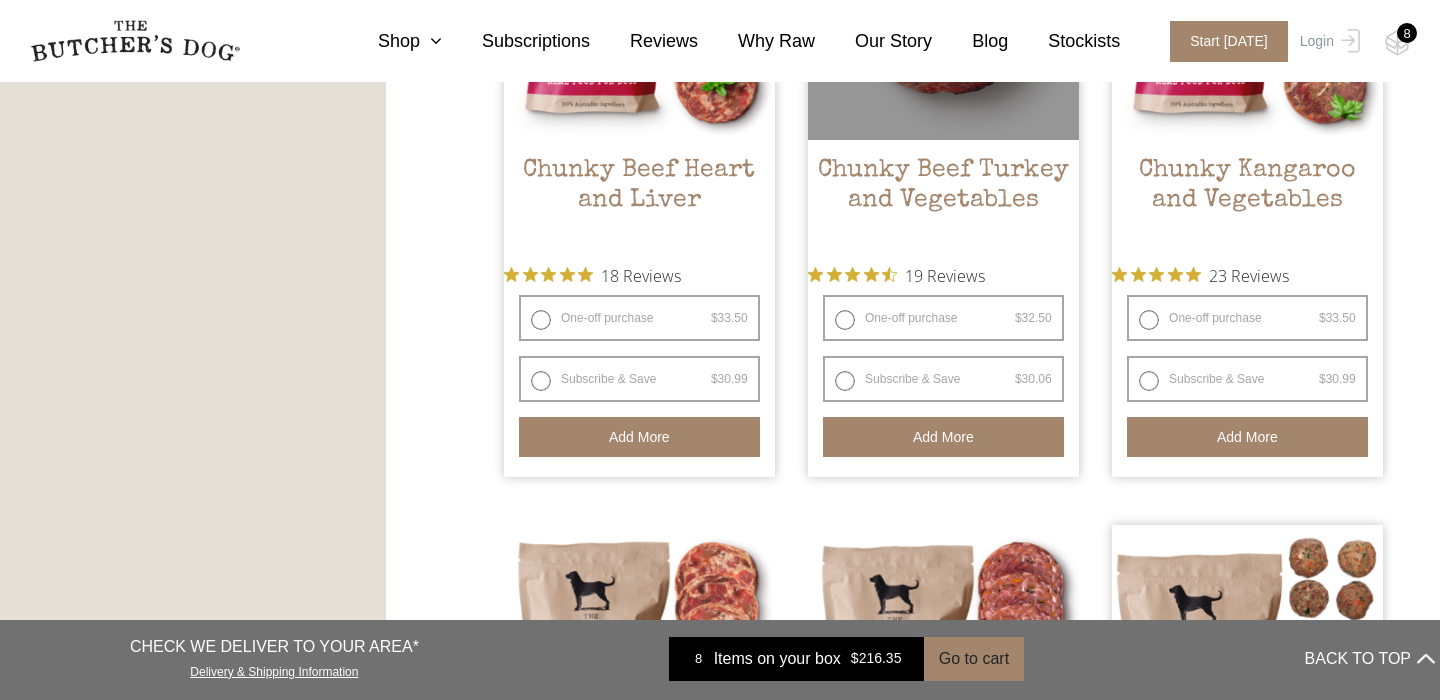 click on "Add more" at bounding box center [943, 437] 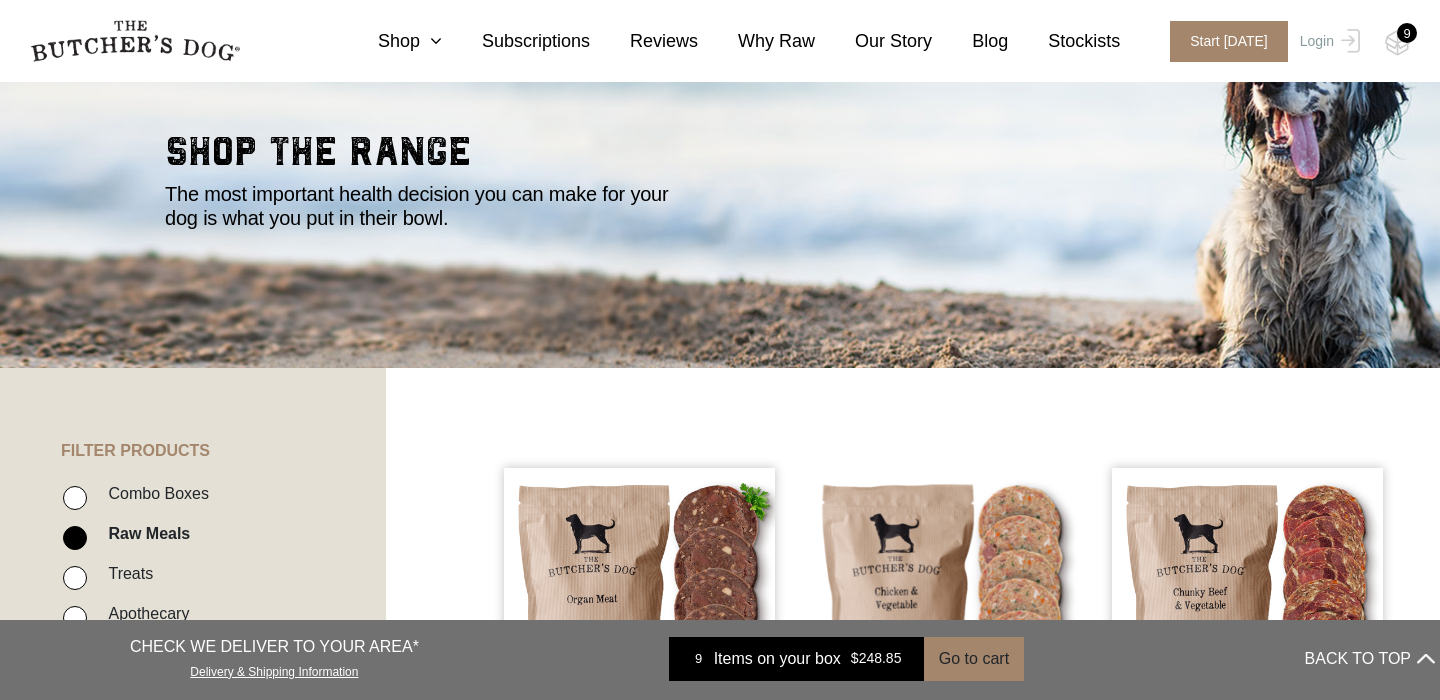 scroll, scrollTop: 0, scrollLeft: 0, axis: both 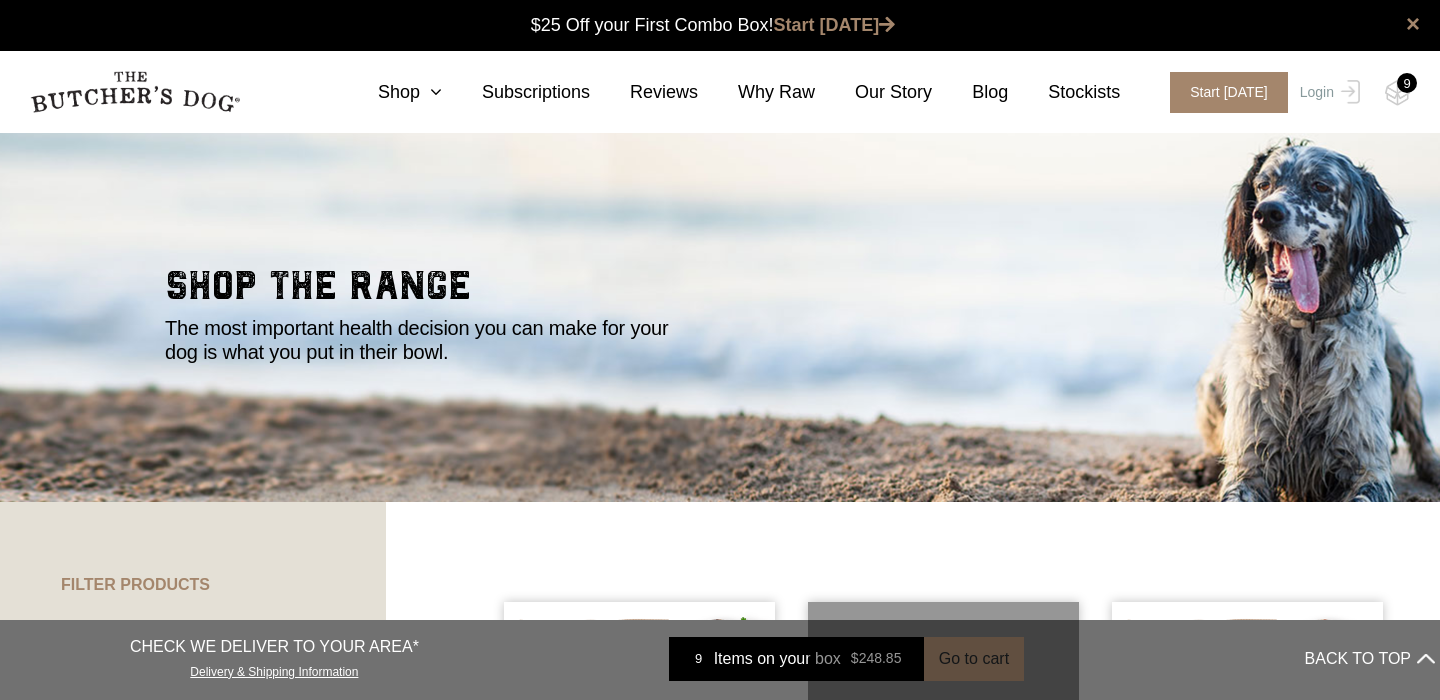click at bounding box center [943, 737] 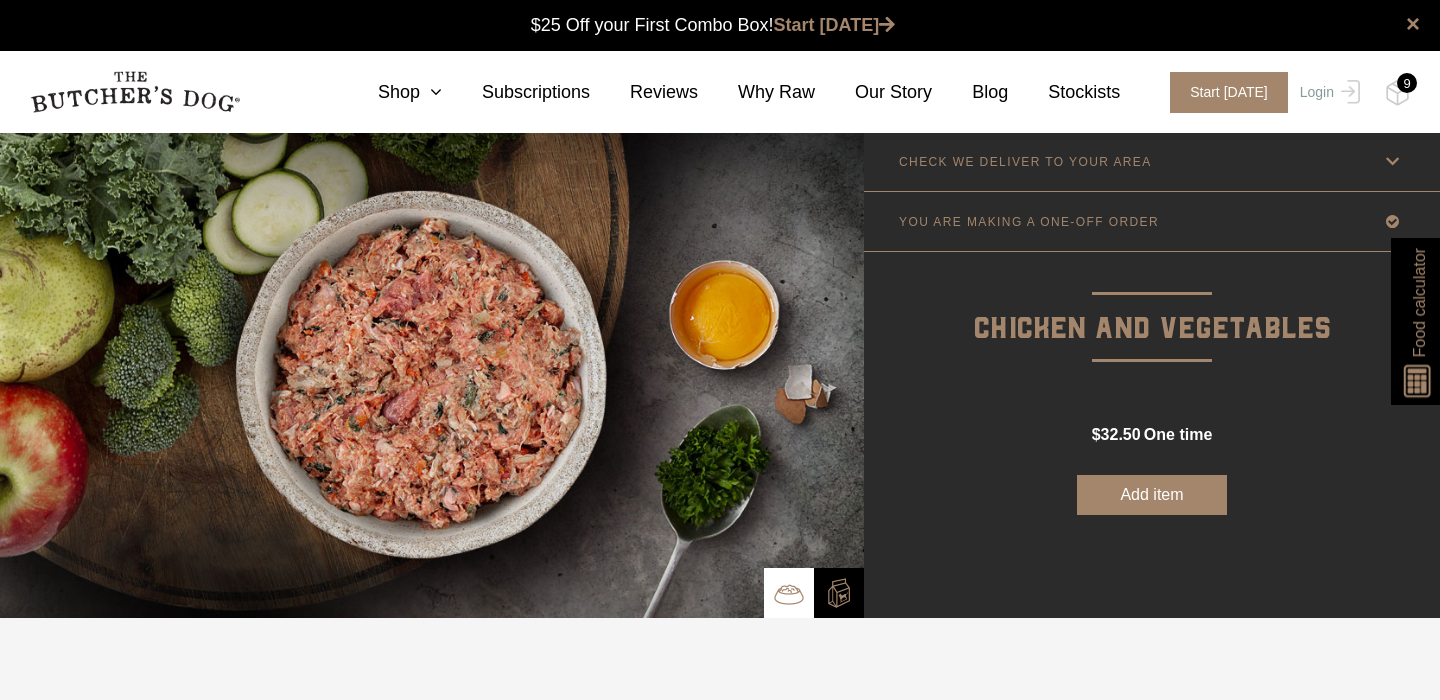 scroll, scrollTop: 0, scrollLeft: 0, axis: both 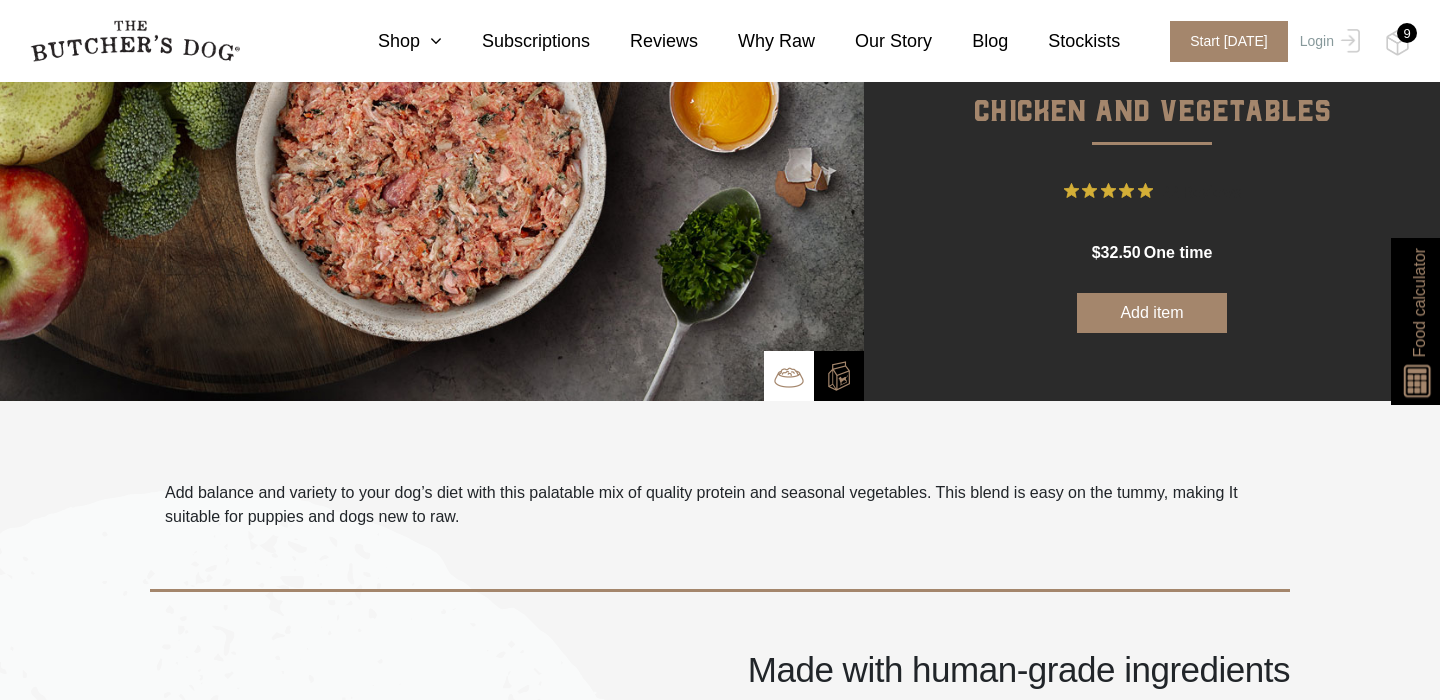 click on "9" at bounding box center (1407, 33) 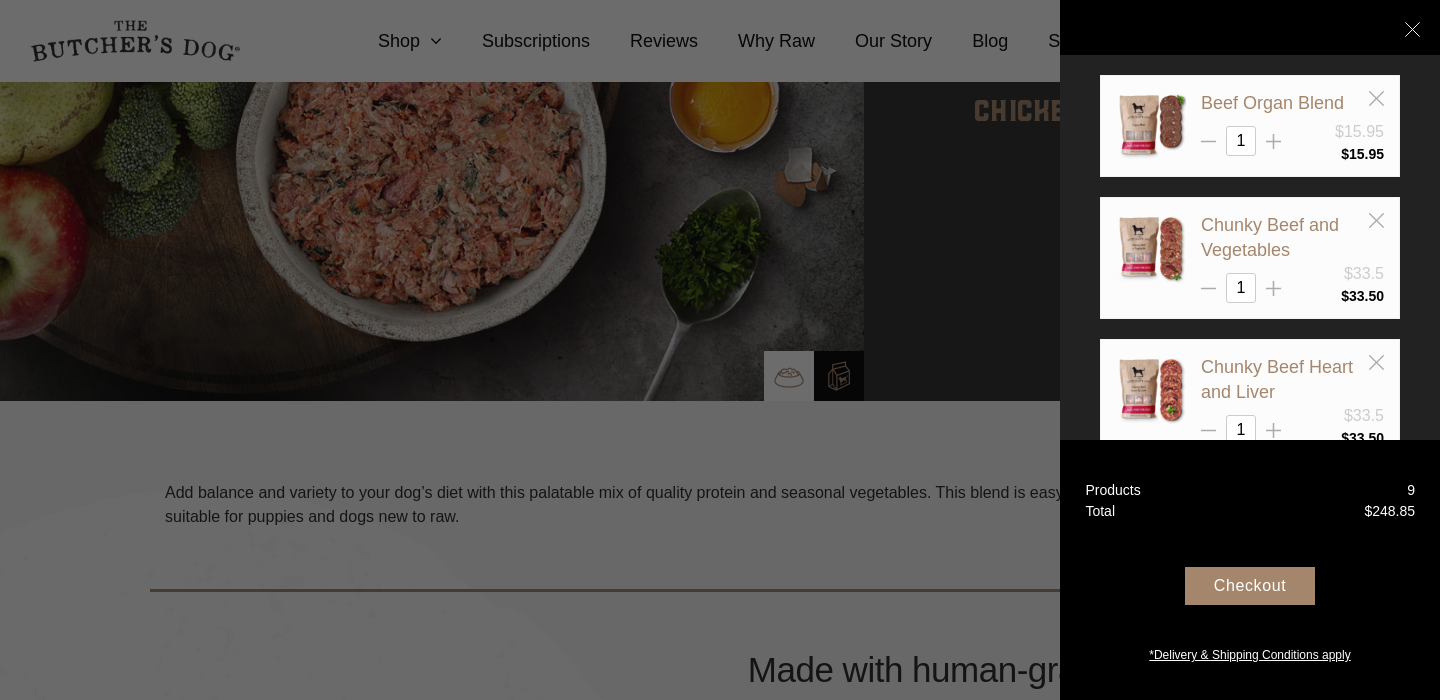 scroll, scrollTop: 290, scrollLeft: 0, axis: vertical 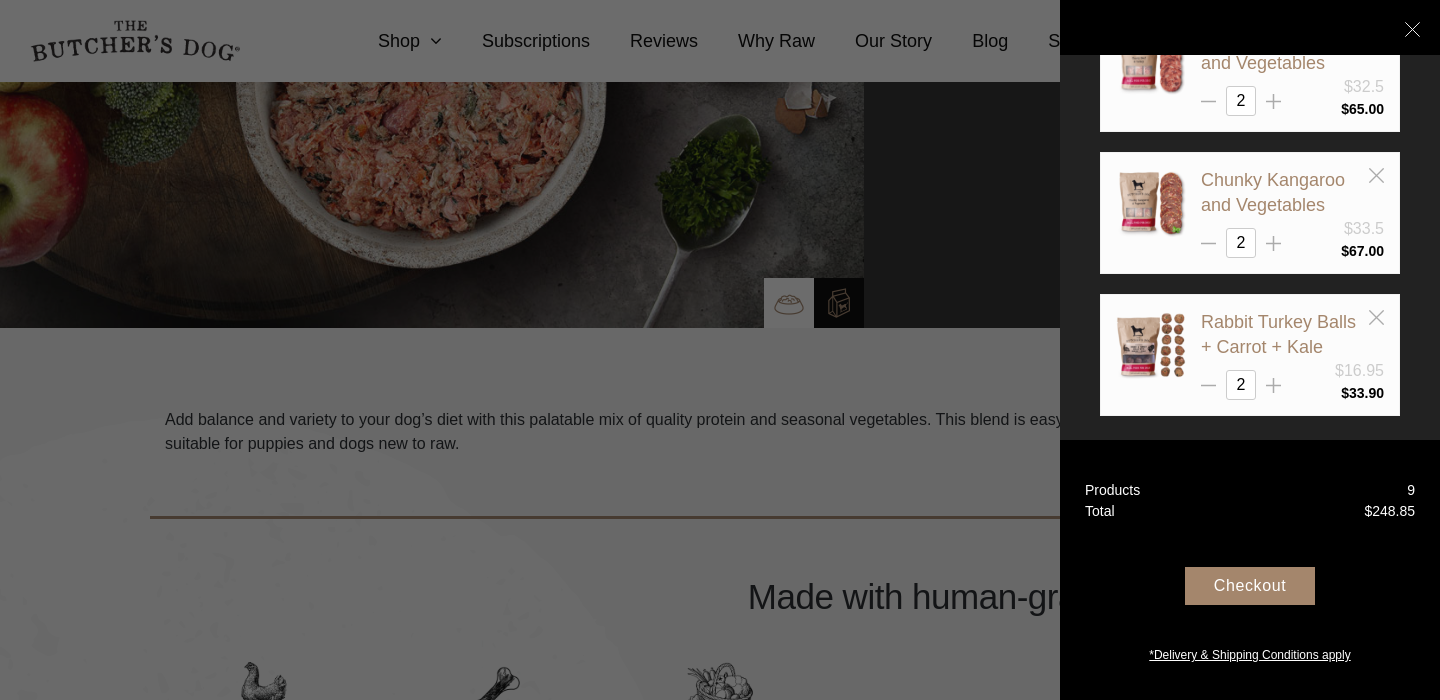 click on "Checkout" at bounding box center [1250, 586] 